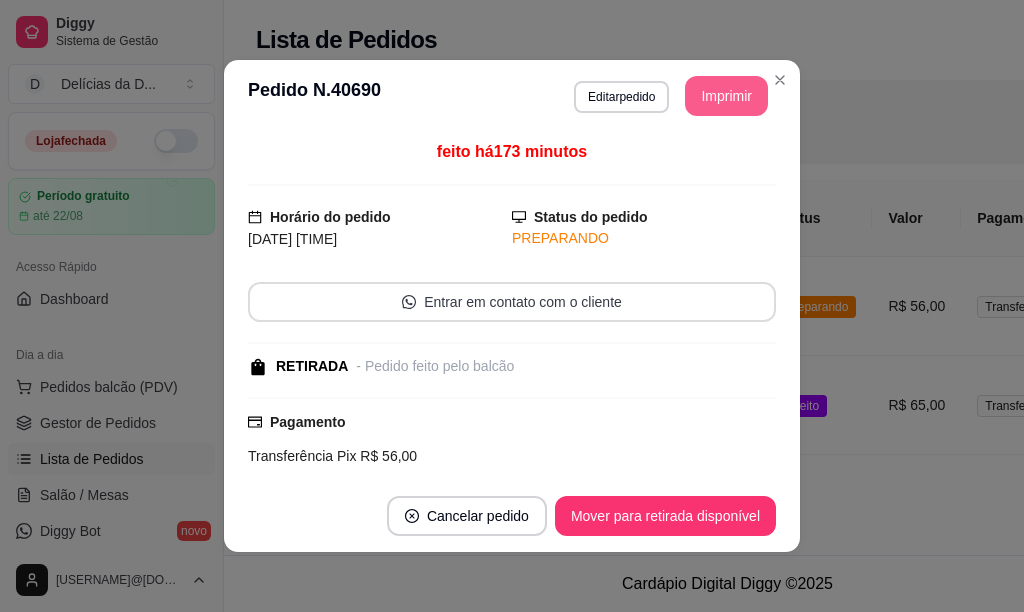 scroll, scrollTop: 0, scrollLeft: 0, axis: both 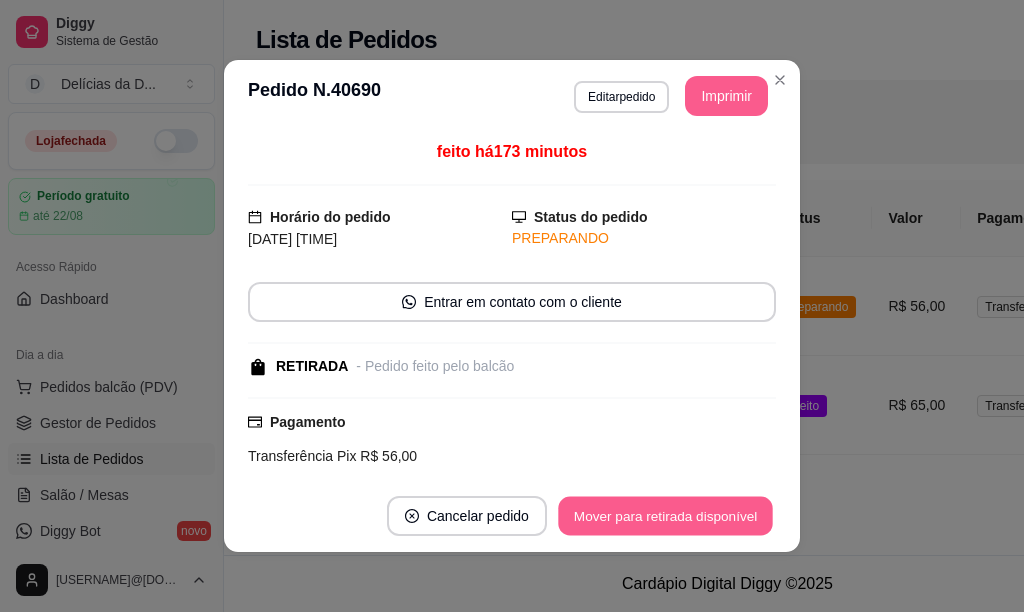 click on "Mover para retirada disponível" at bounding box center [665, 516] 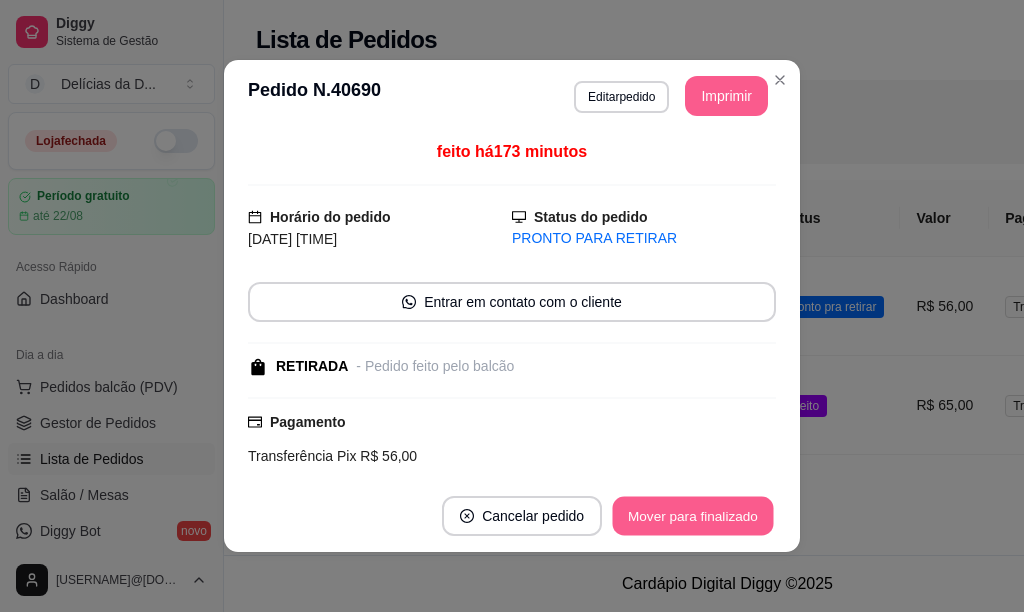 click on "Mover para finalizado" at bounding box center [693, 516] 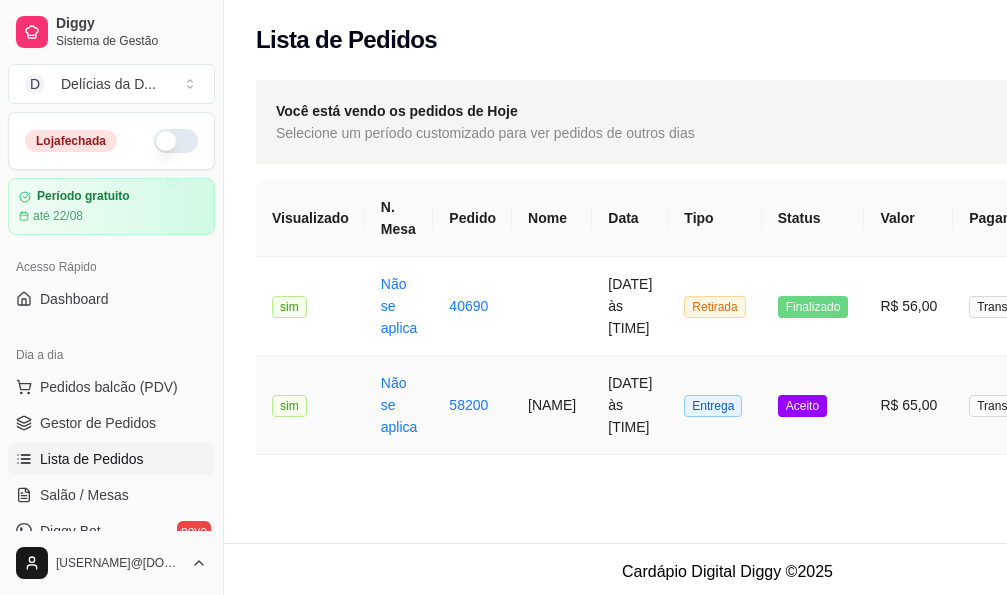 click on "[NAME]" at bounding box center [552, 405] 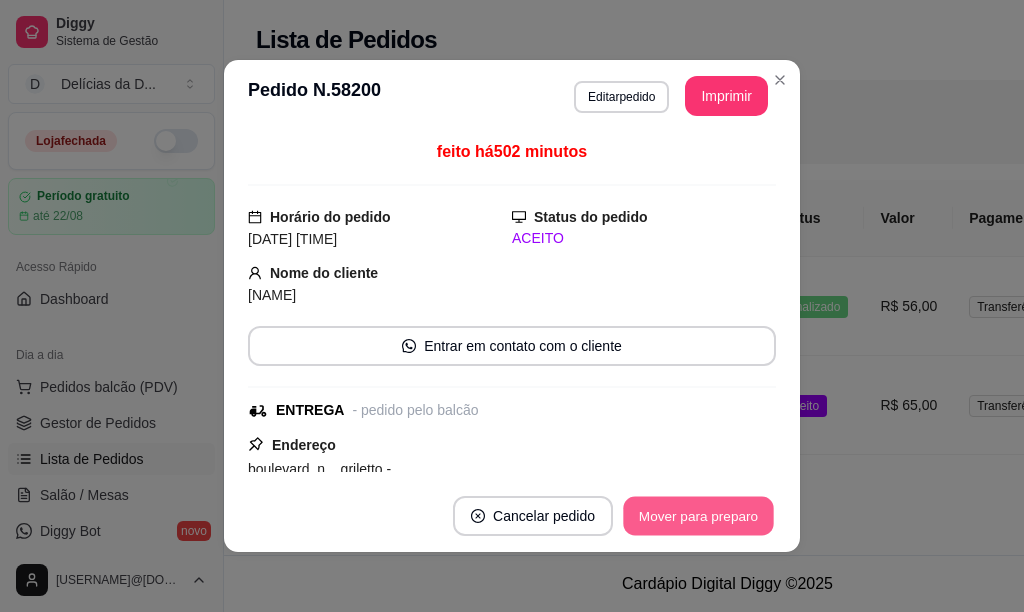click on "Mover para preparo" at bounding box center [698, 516] 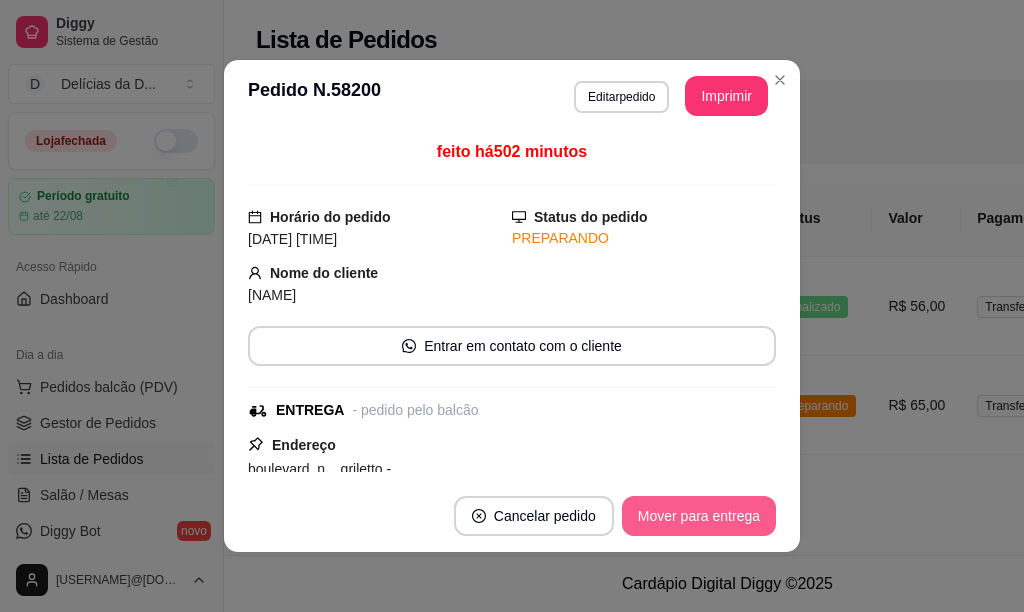 click on "Mover para entrega" at bounding box center (699, 516) 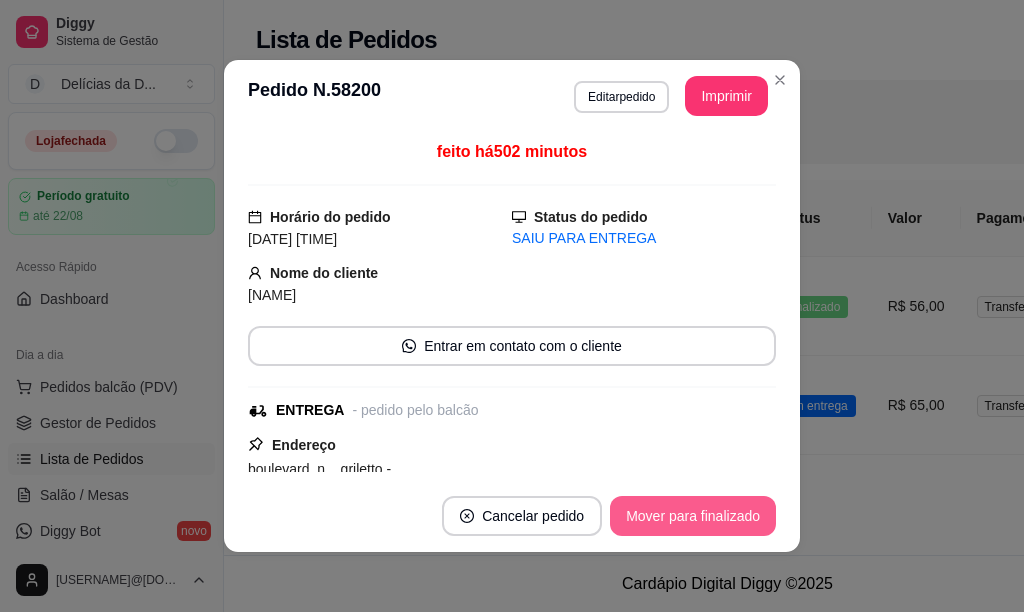 click on "Mover para finalizado" at bounding box center [693, 516] 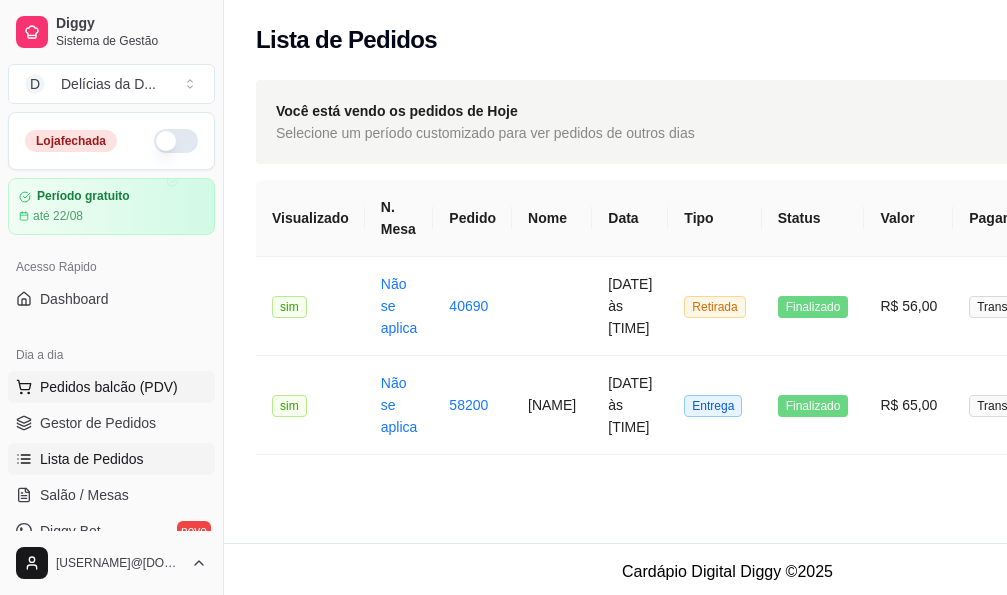 click on "Pedidos balcão (PDV)" at bounding box center [109, 387] 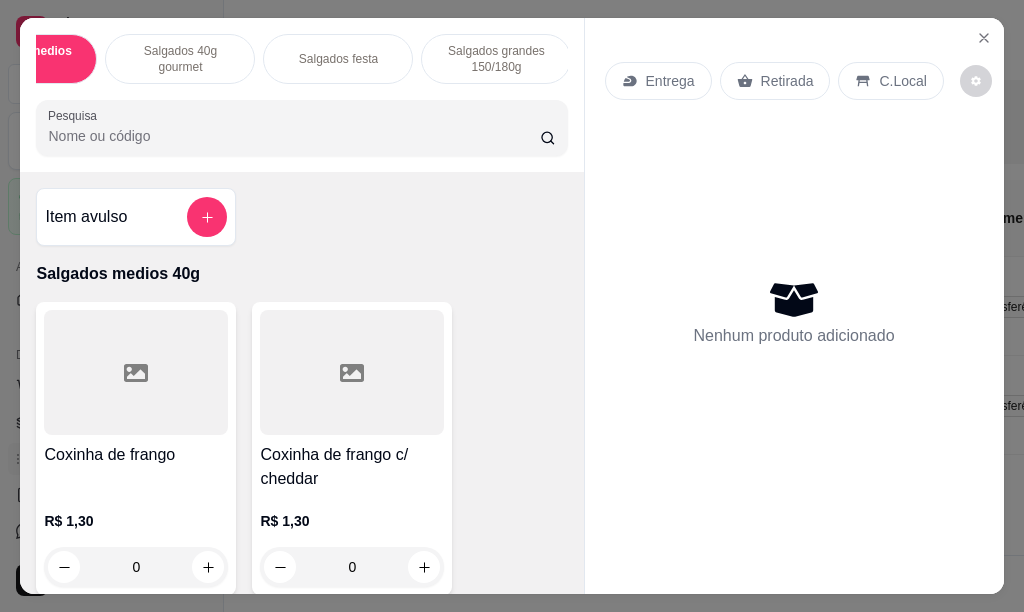 scroll, scrollTop: 0, scrollLeft: 0, axis: both 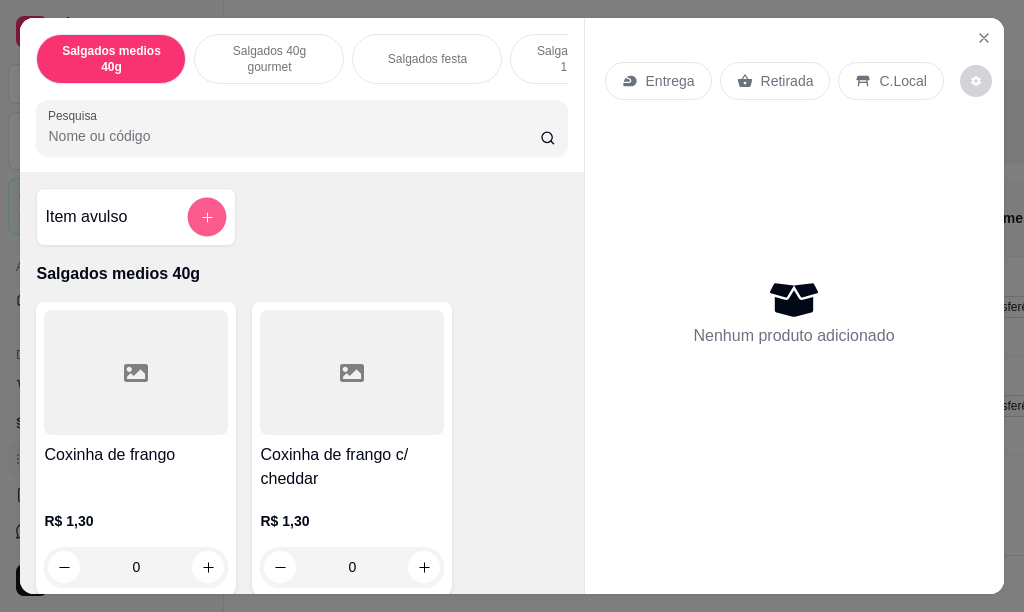 click 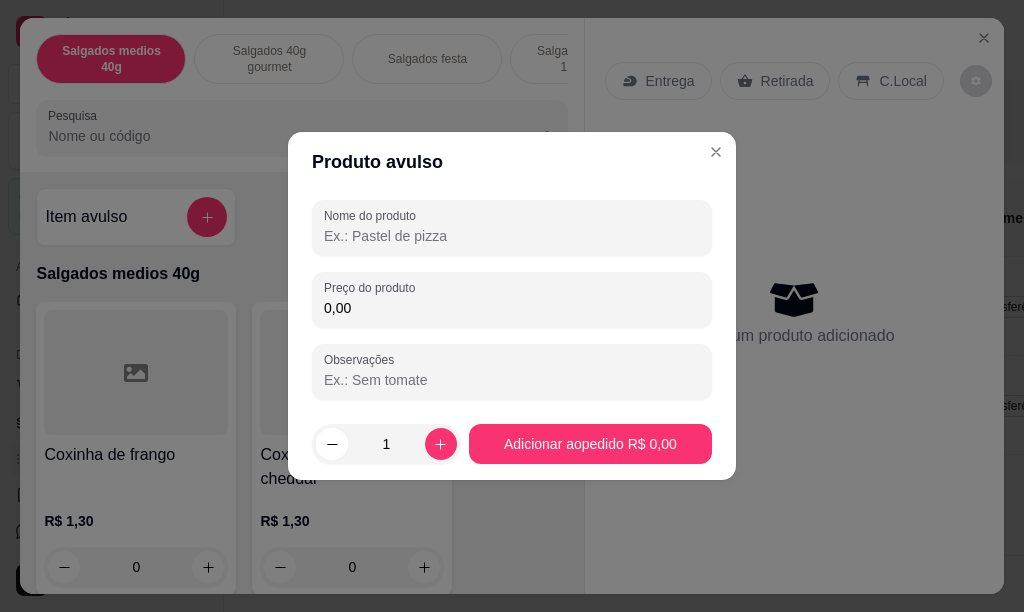 click on "Nome do produto" at bounding box center (512, 236) 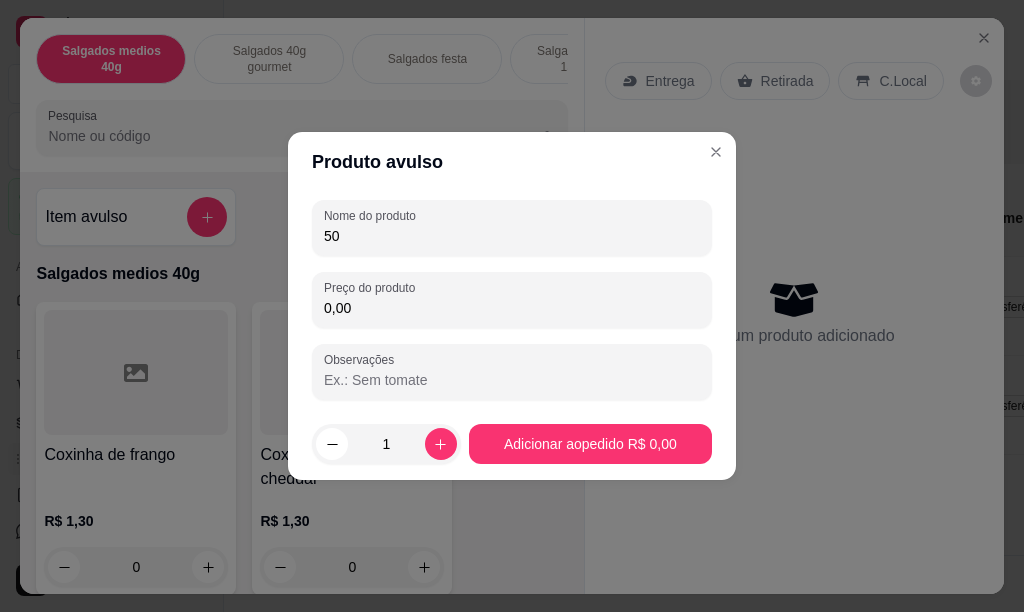 type on "5" 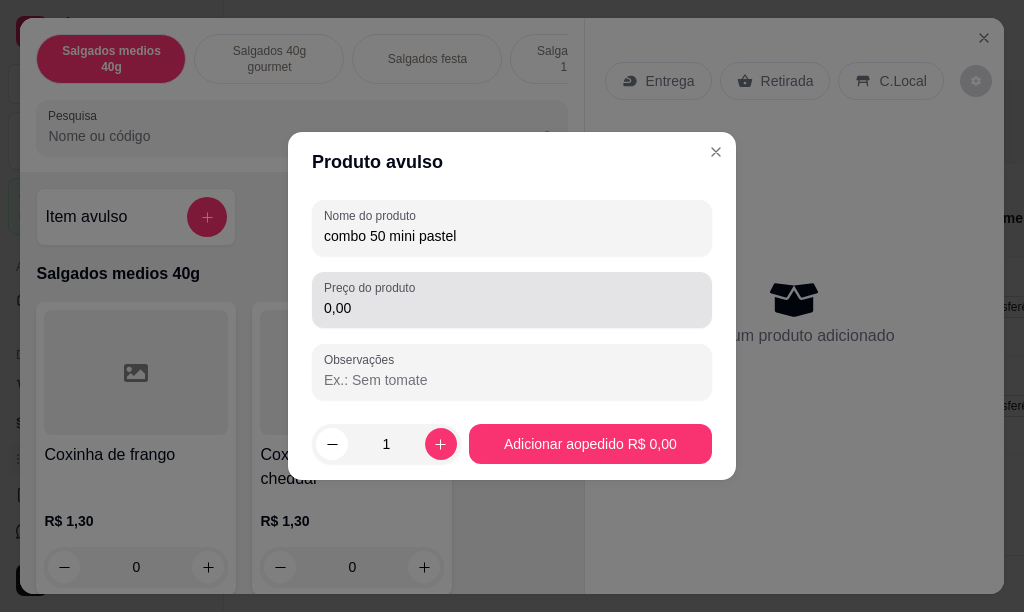 type on "combo 50 mini pastel" 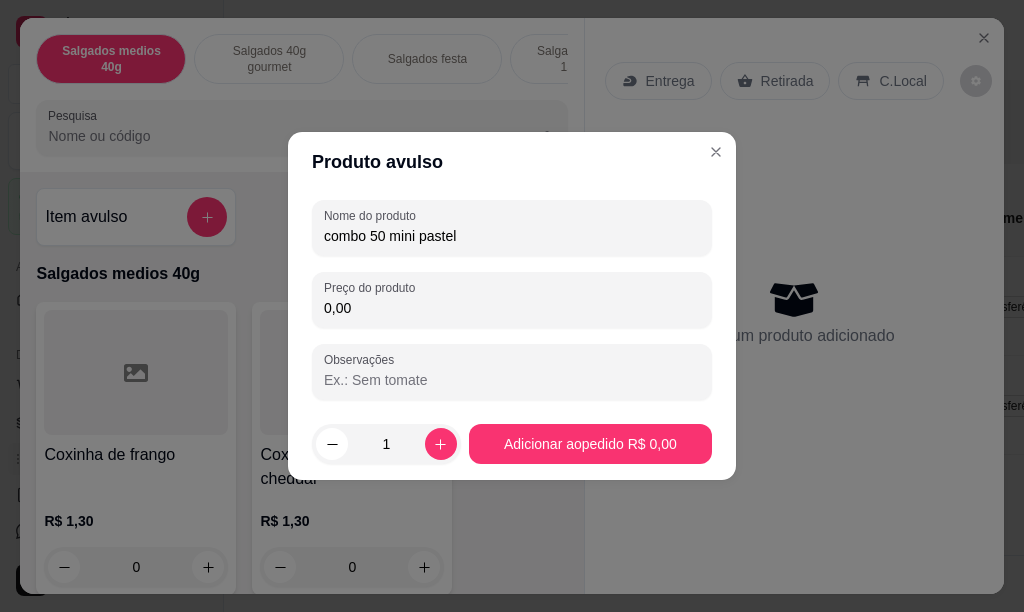 drag, startPoint x: 362, startPoint y: 312, endPoint x: 306, endPoint y: 317, distance: 56.22277 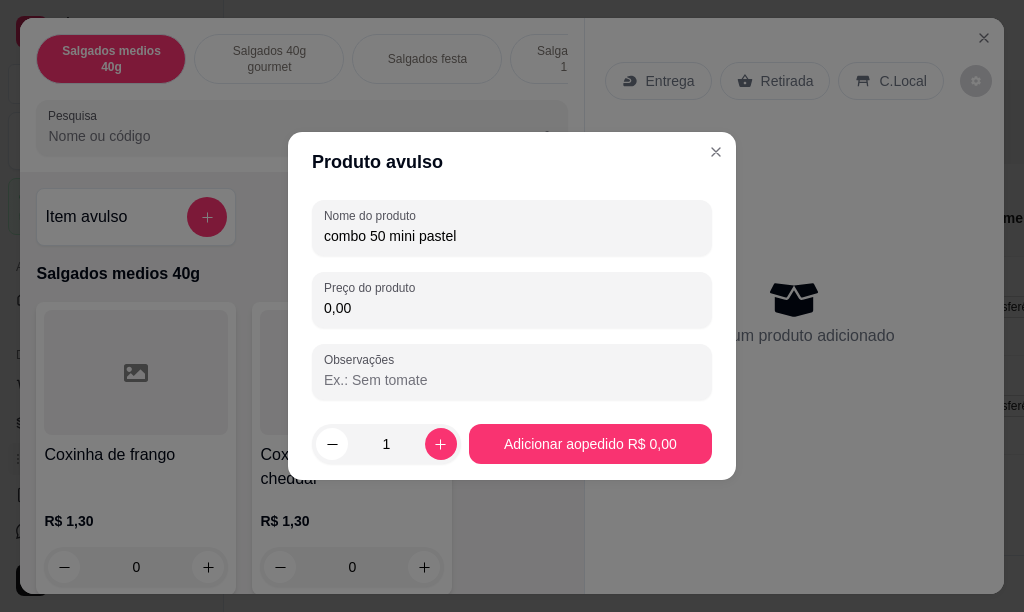 click on "Nome do produto combo 50 mini pastel Preço do produto 0,00 Observações" at bounding box center (512, 300) 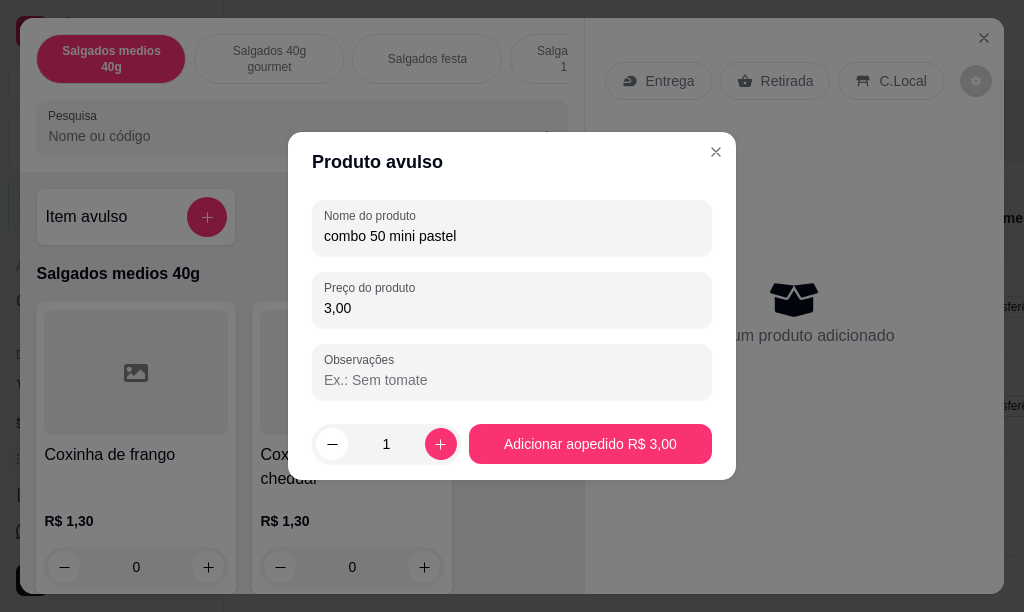 type on "30,00" 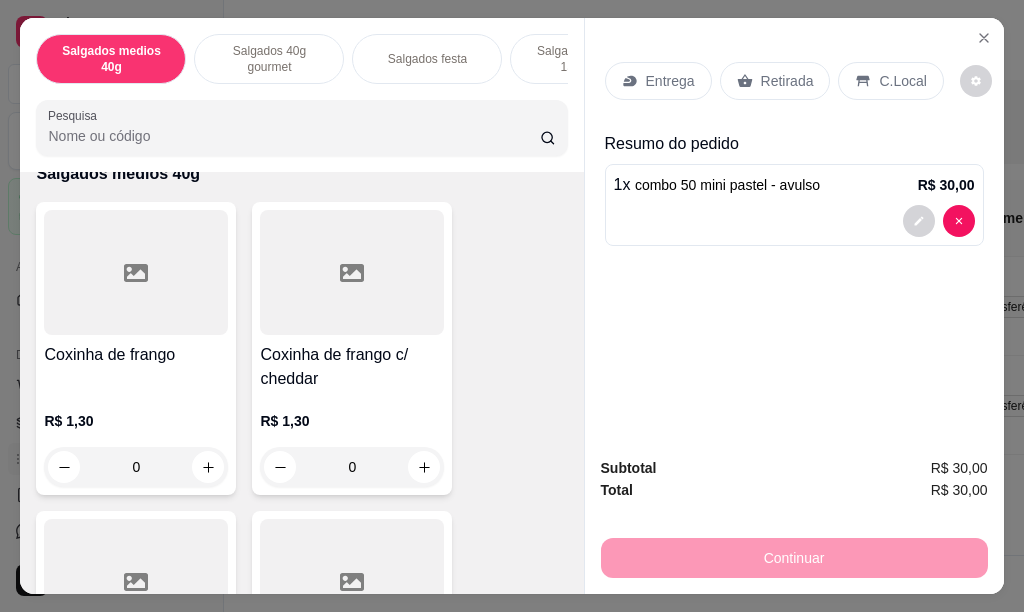 scroll, scrollTop: 200, scrollLeft: 0, axis: vertical 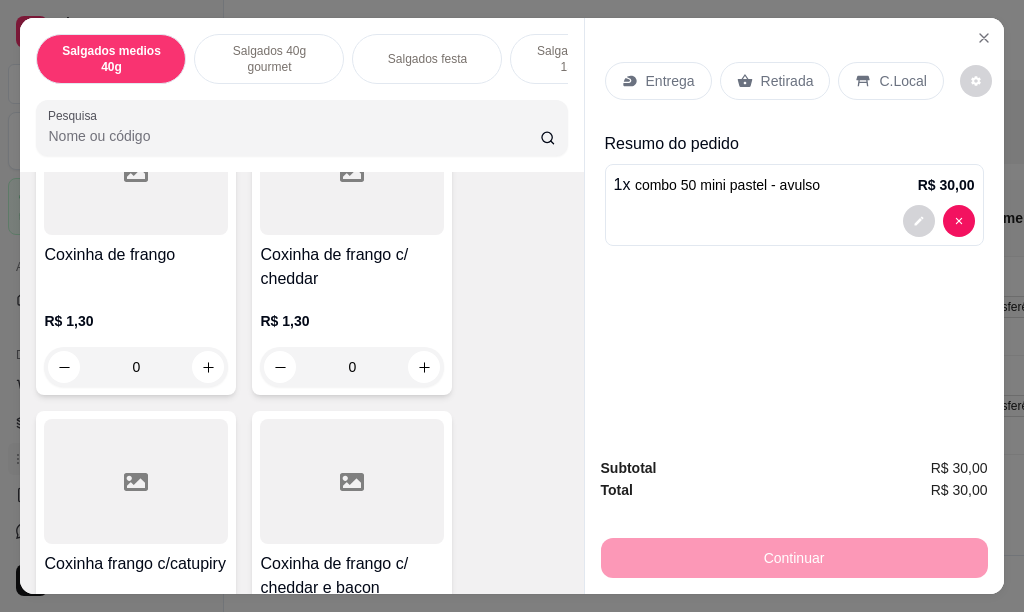 click on "Salgados 40g gourmet" at bounding box center (269, 59) 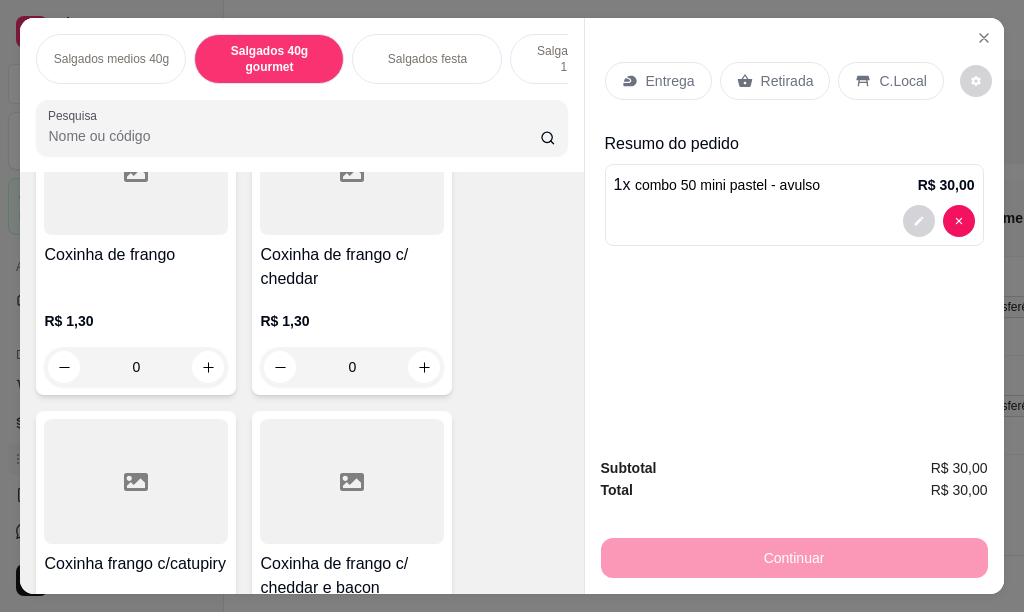 scroll, scrollTop: 54, scrollLeft: 0, axis: vertical 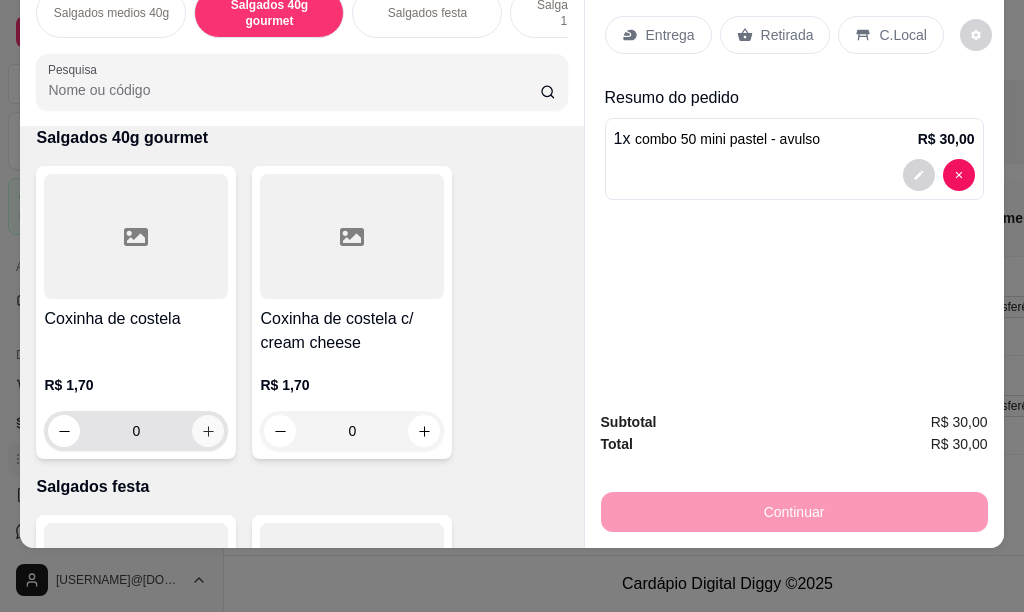 click 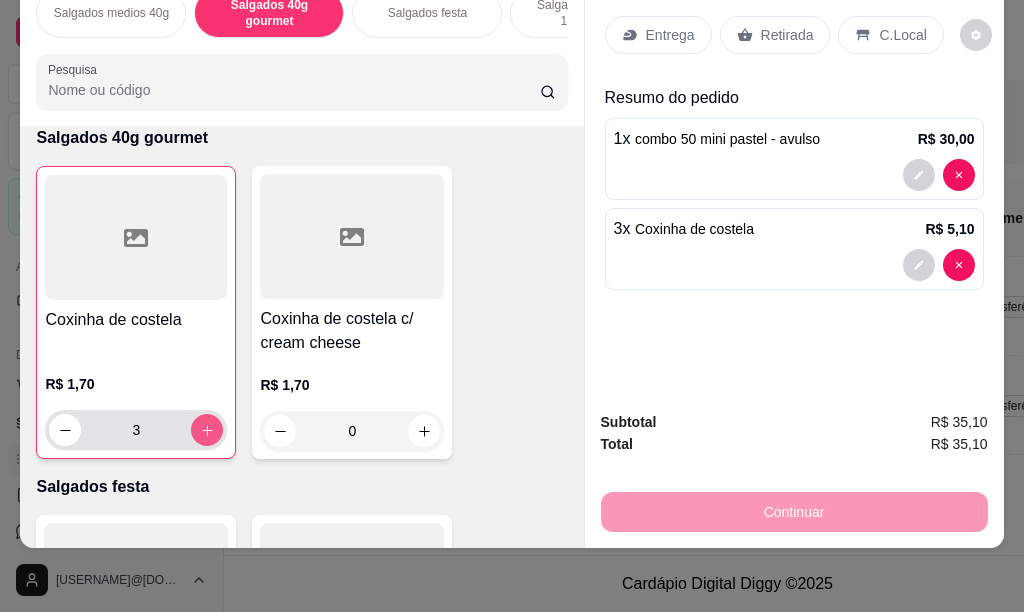 type on "3" 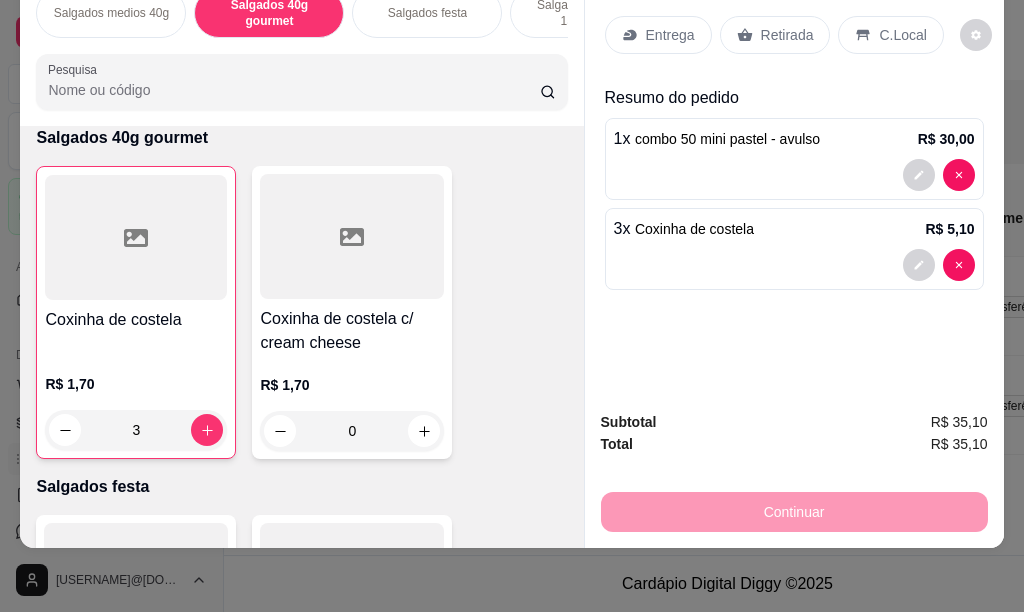 click on "Salgados medios 40g" at bounding box center (111, 13) 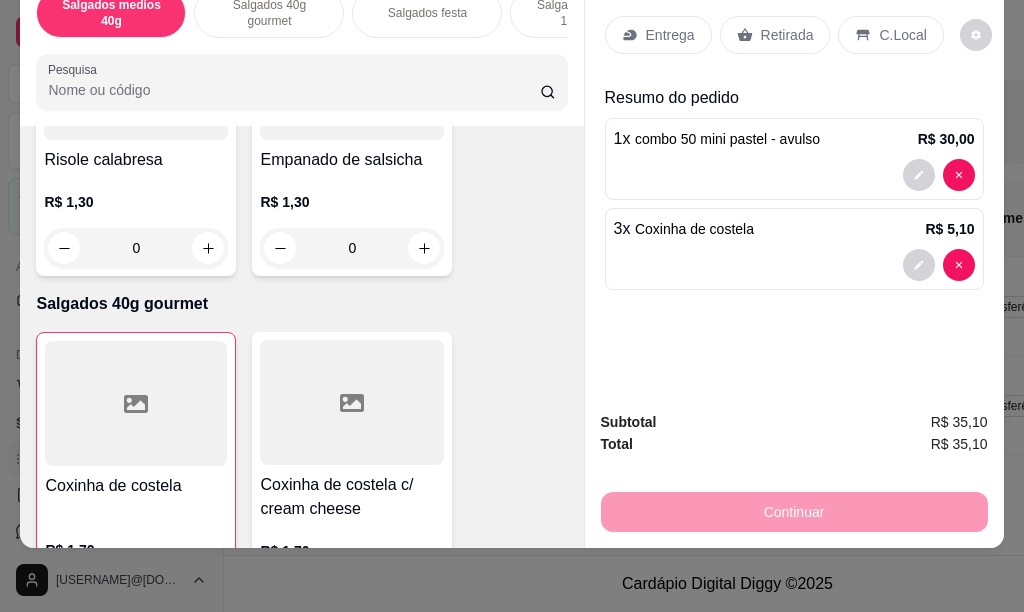 scroll, scrollTop: 1336, scrollLeft: 0, axis: vertical 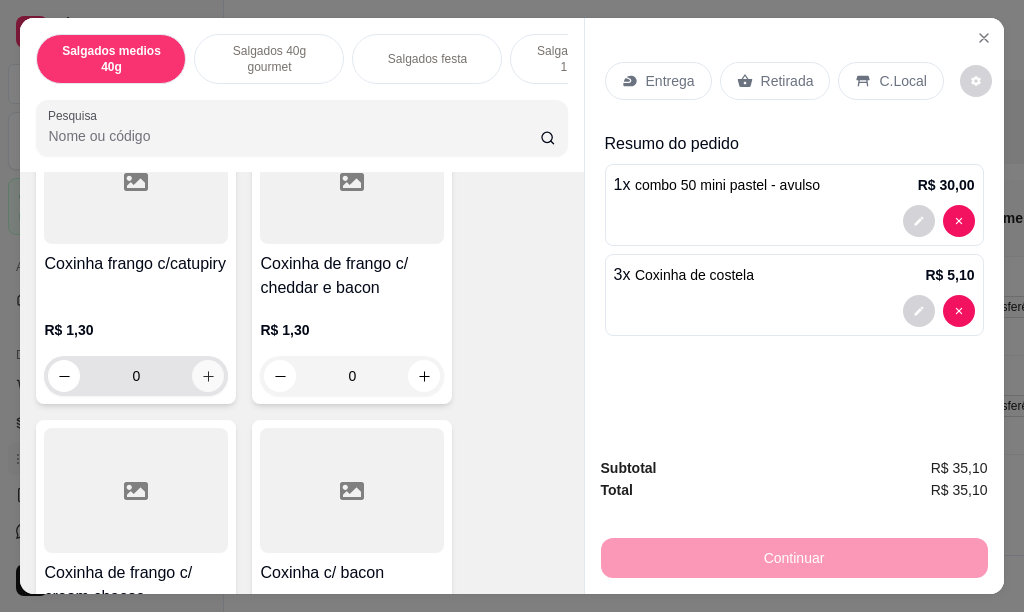 click 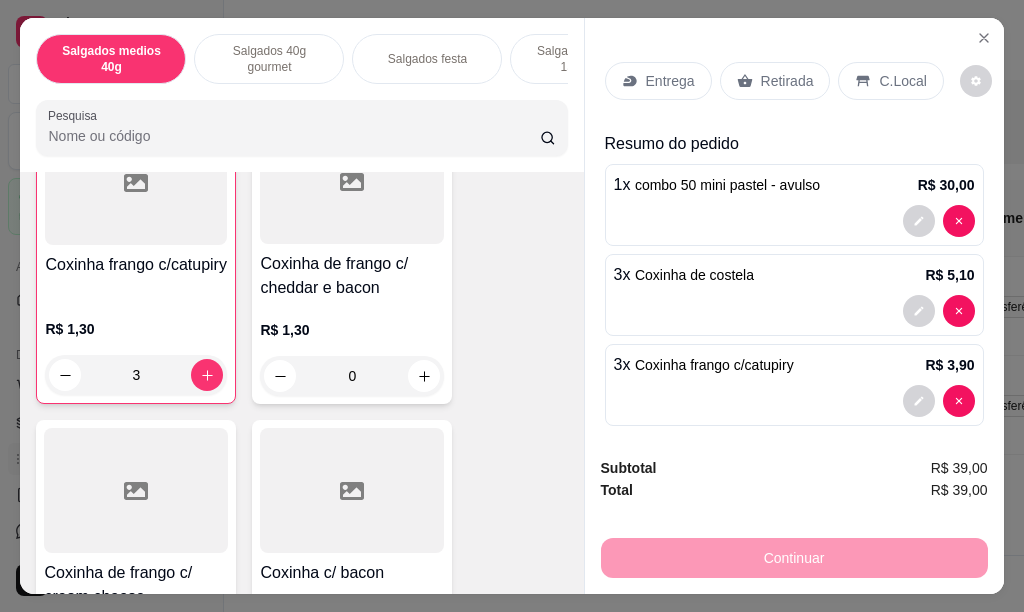 scroll, scrollTop: 501, scrollLeft: 0, axis: vertical 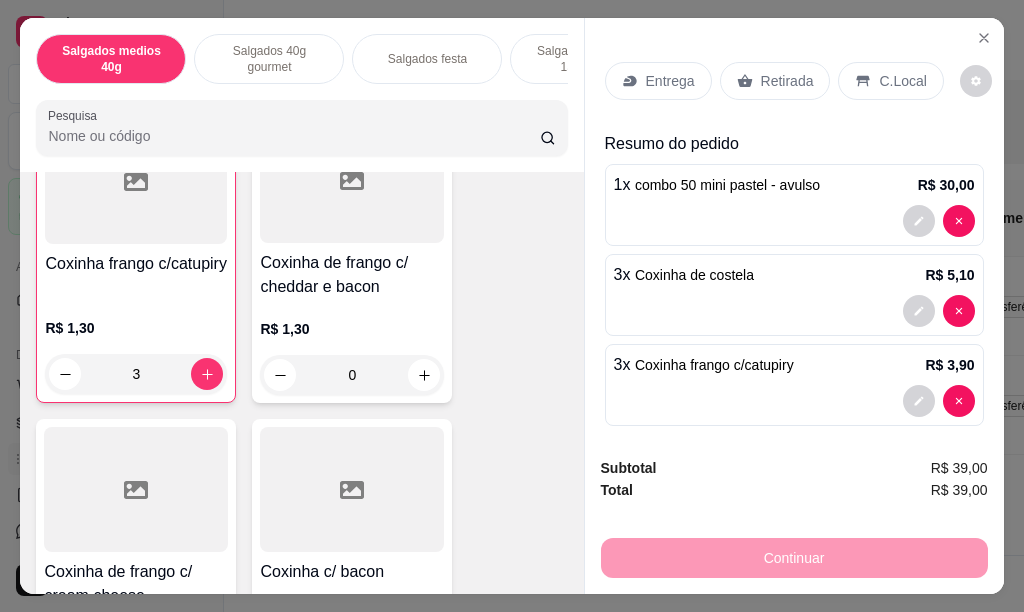 click on "Entrega" at bounding box center (670, 81) 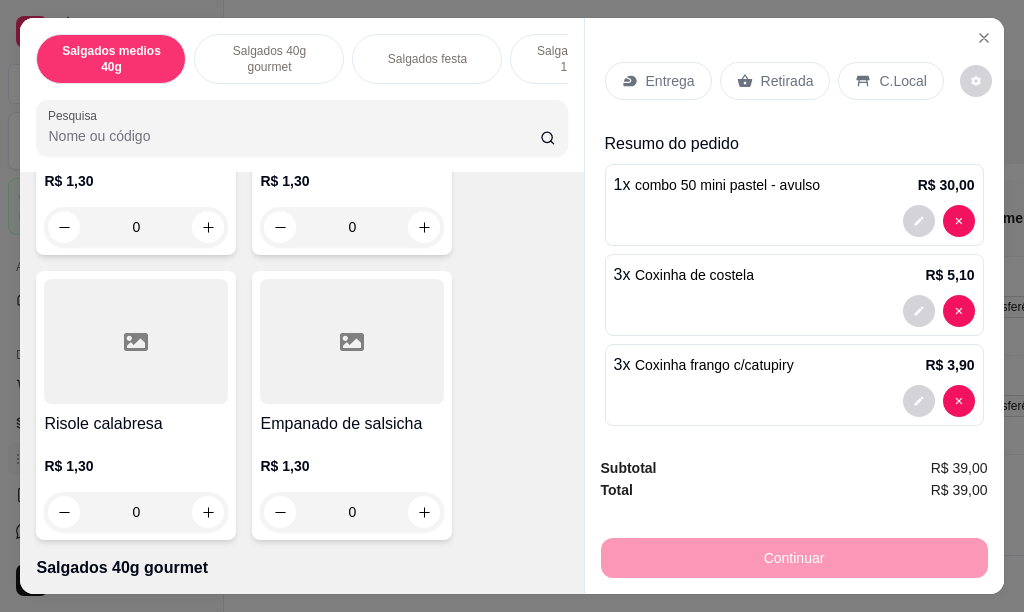 scroll, scrollTop: 1601, scrollLeft: 0, axis: vertical 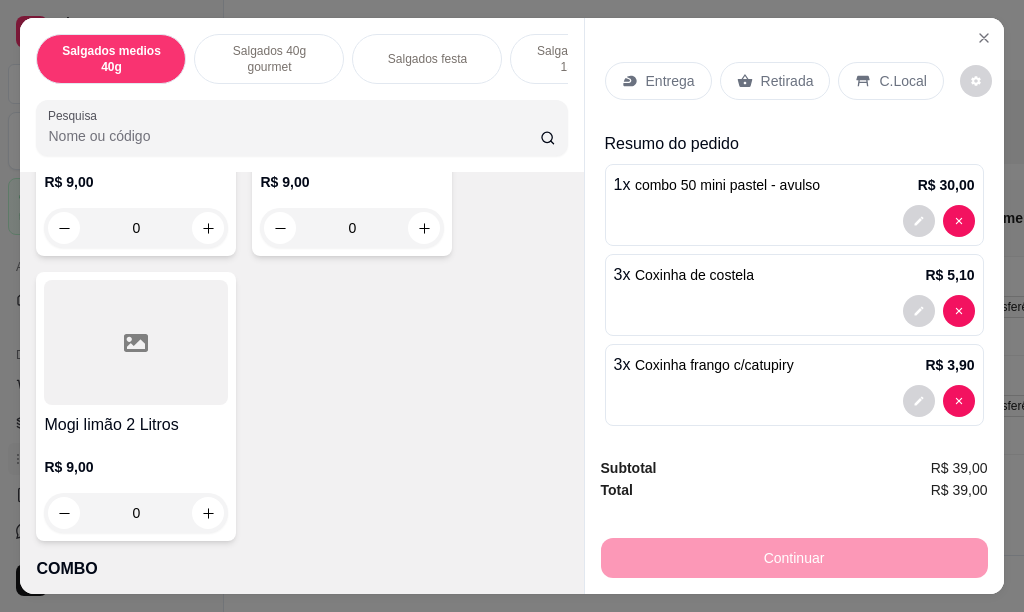 click on "0" at bounding box center (352, 228) 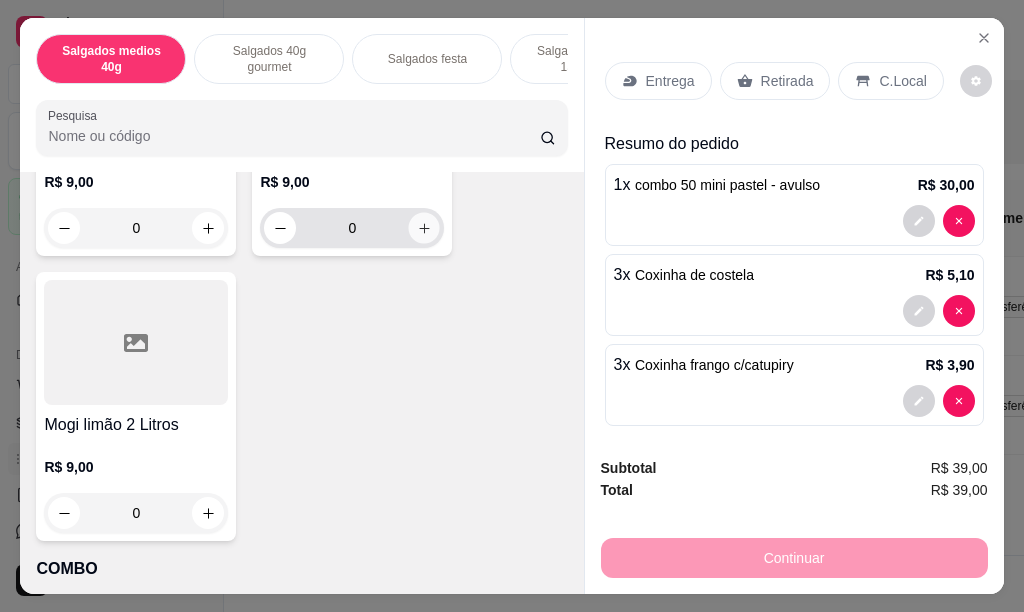 click at bounding box center [424, 228] 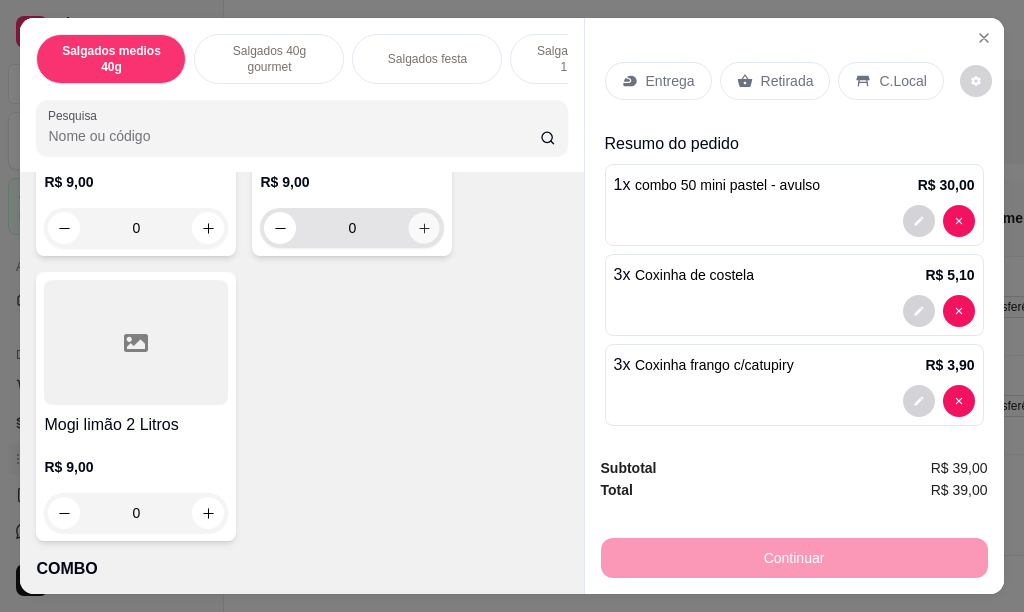 type on "1" 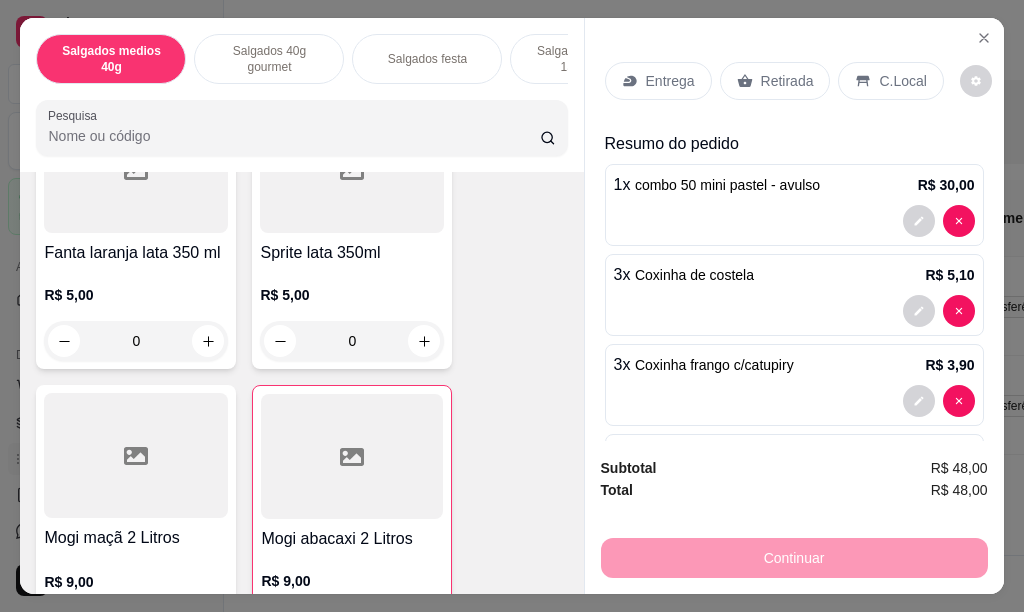 scroll, scrollTop: 4483, scrollLeft: 0, axis: vertical 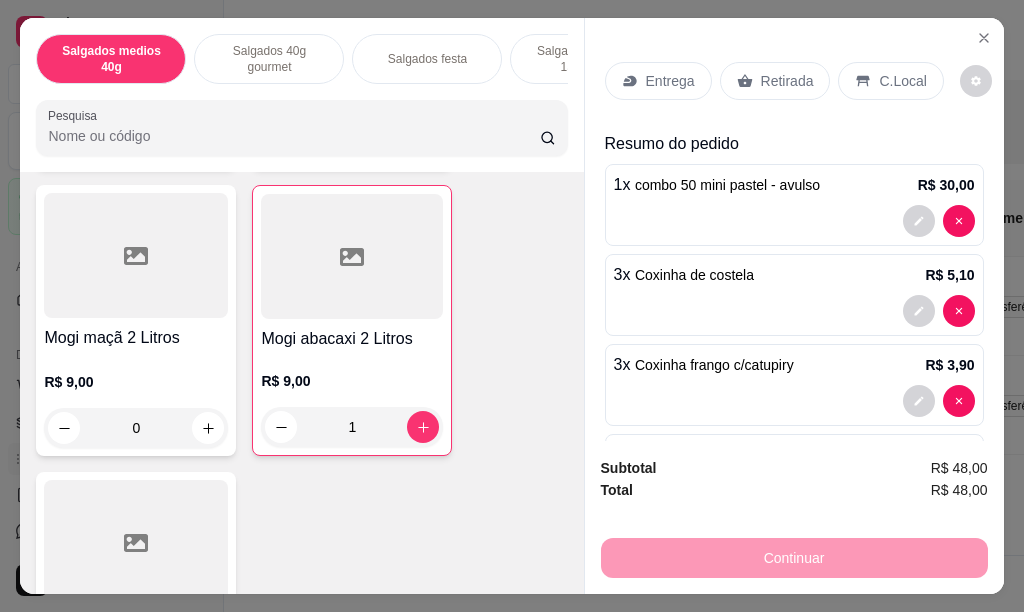 click on "Entrega" at bounding box center [670, 81] 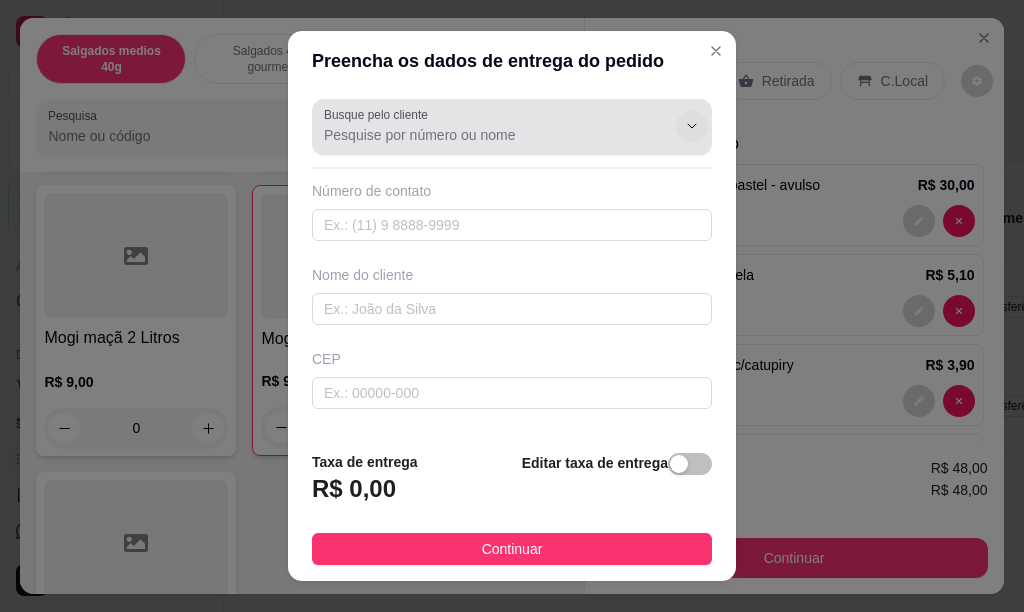click 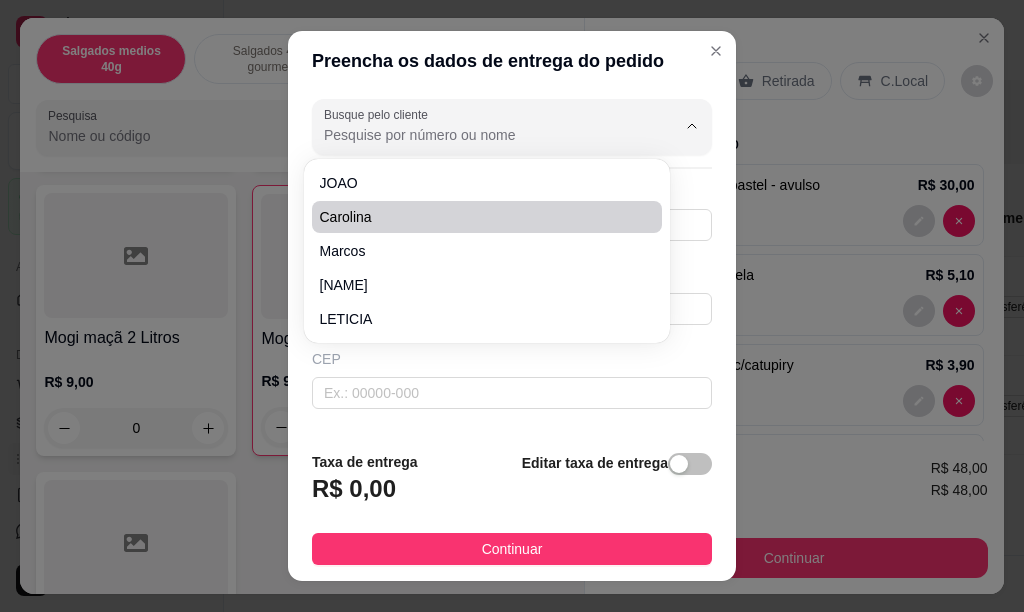 click on "Busque pelo cliente Número de contato Nome do cliente CEP Rua/Avenida Número Bairro Cidade Complemento" at bounding box center (512, 263) 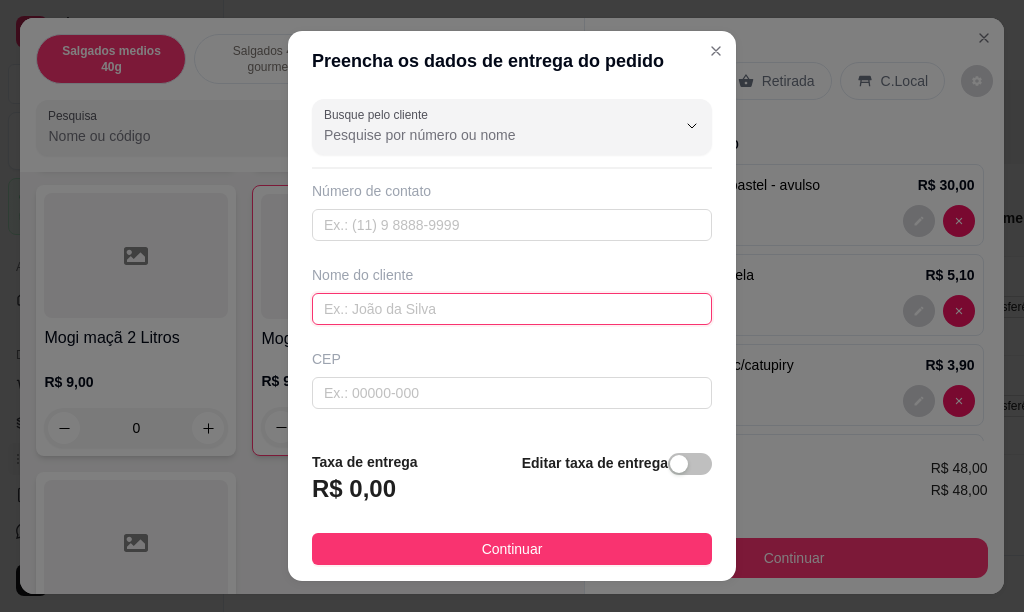 click at bounding box center (512, 309) 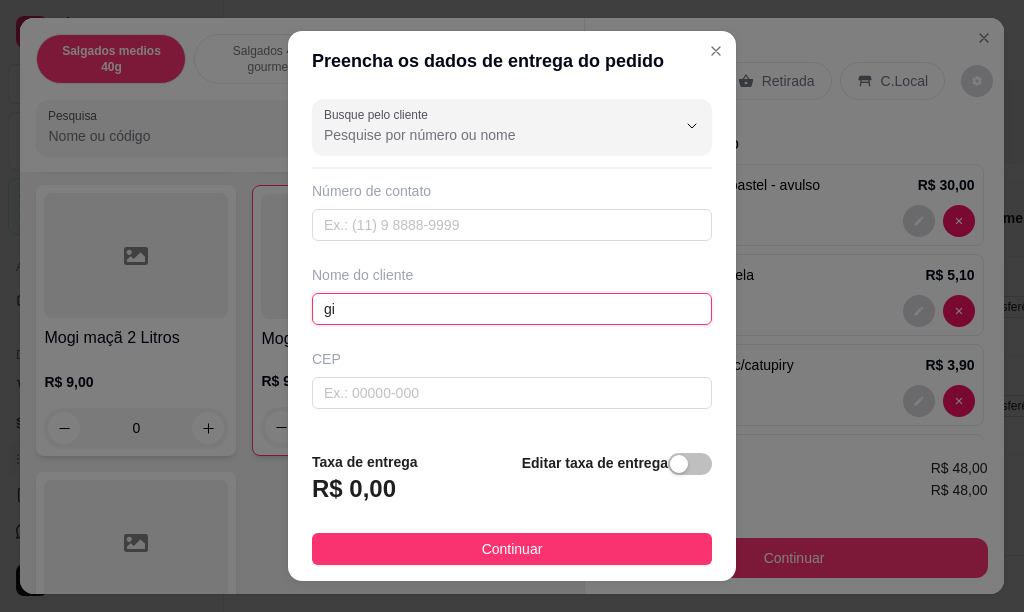 type on "g" 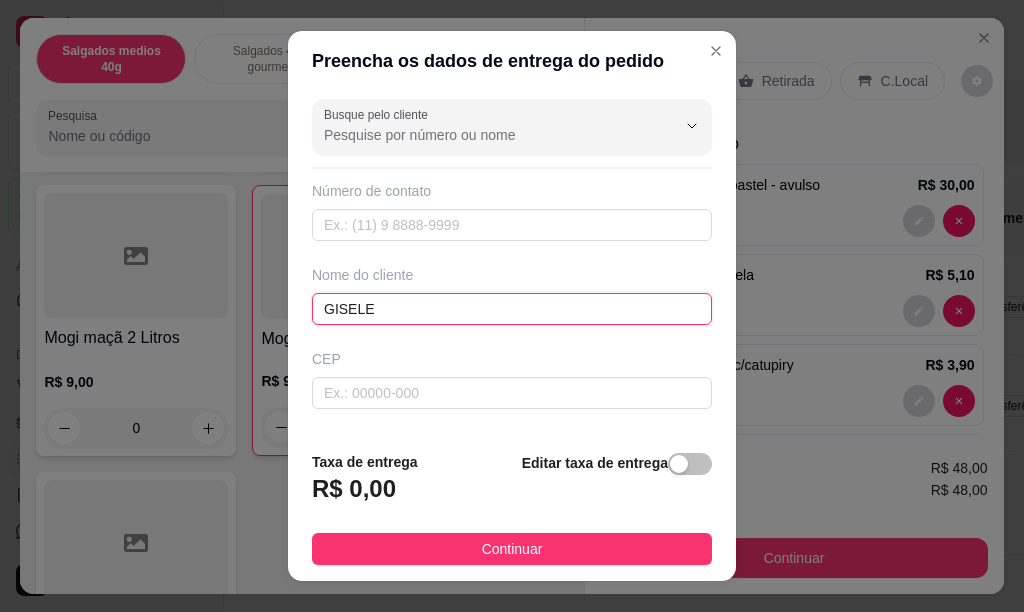 type on "GISELE" 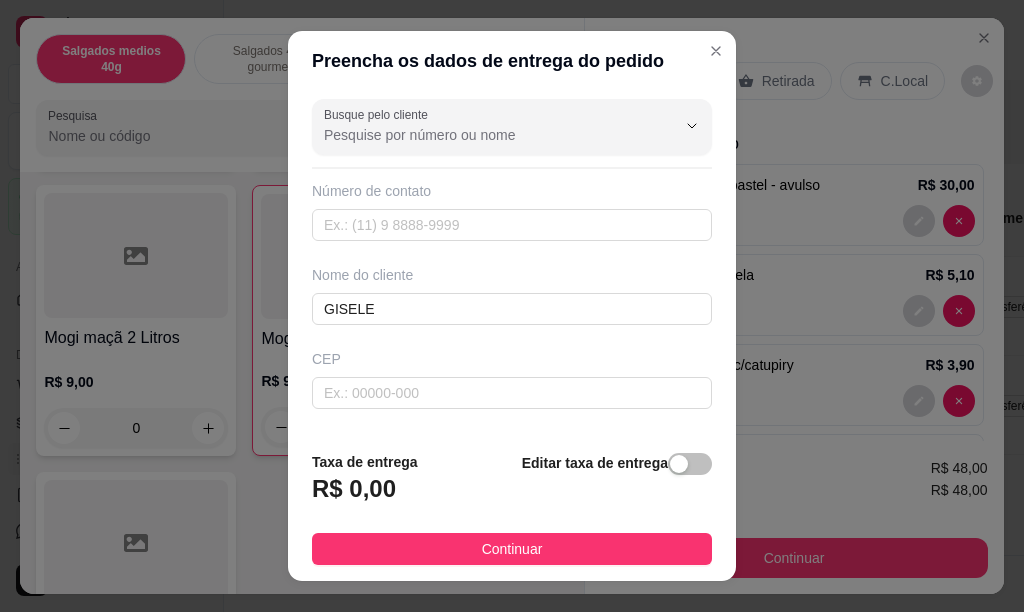 scroll, scrollTop: 185, scrollLeft: 0, axis: vertical 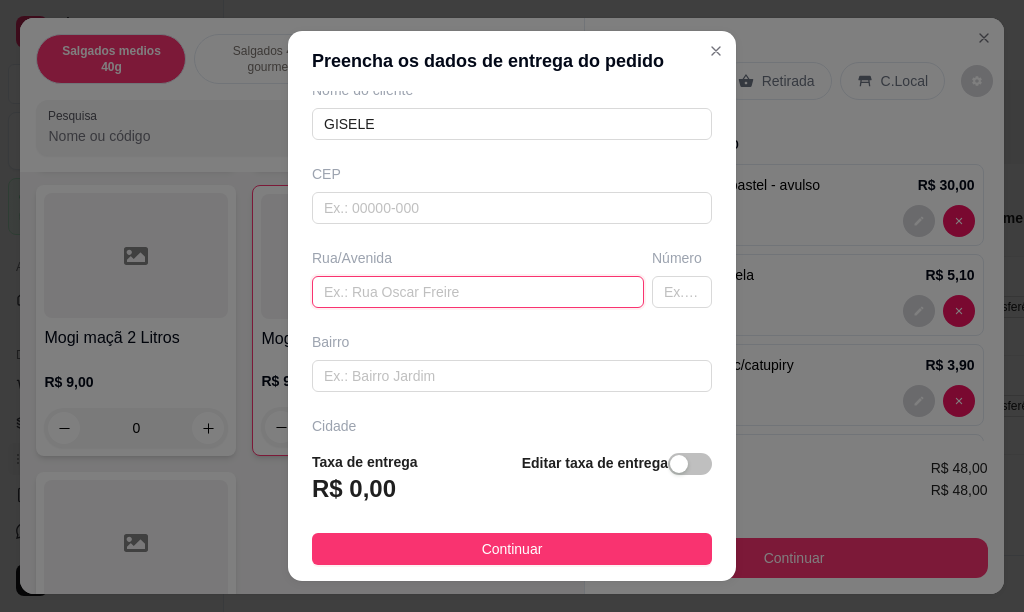 click at bounding box center [478, 292] 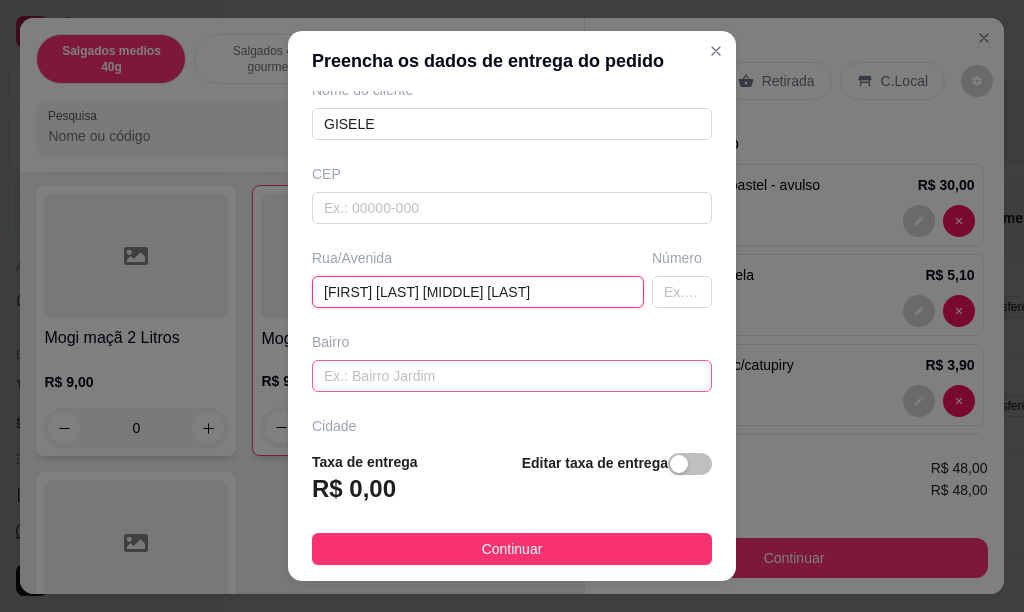 type on "[FIRST] [LAST] [MIDDLE] [LAST]" 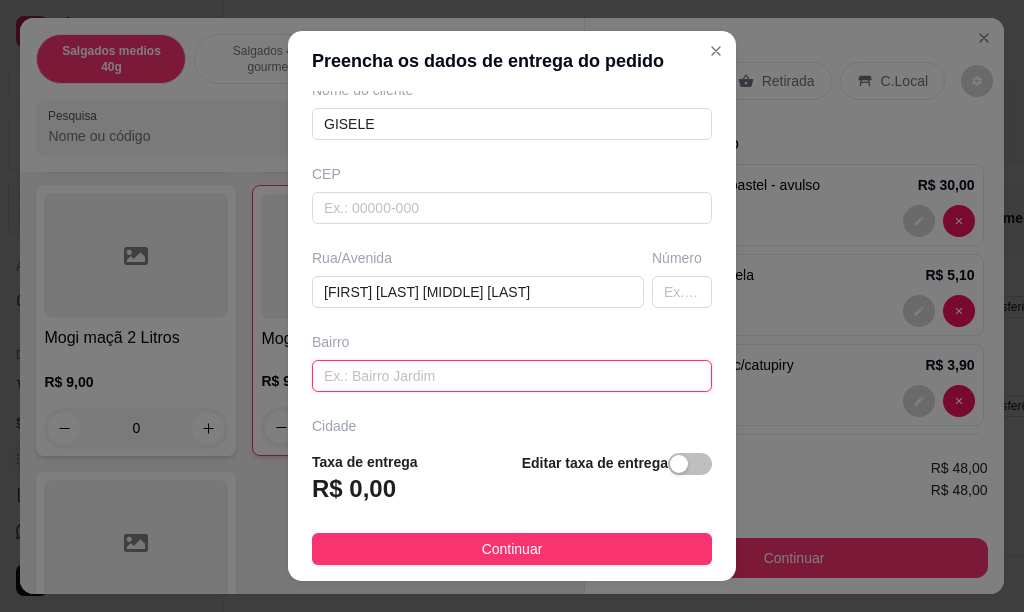 click at bounding box center [512, 376] 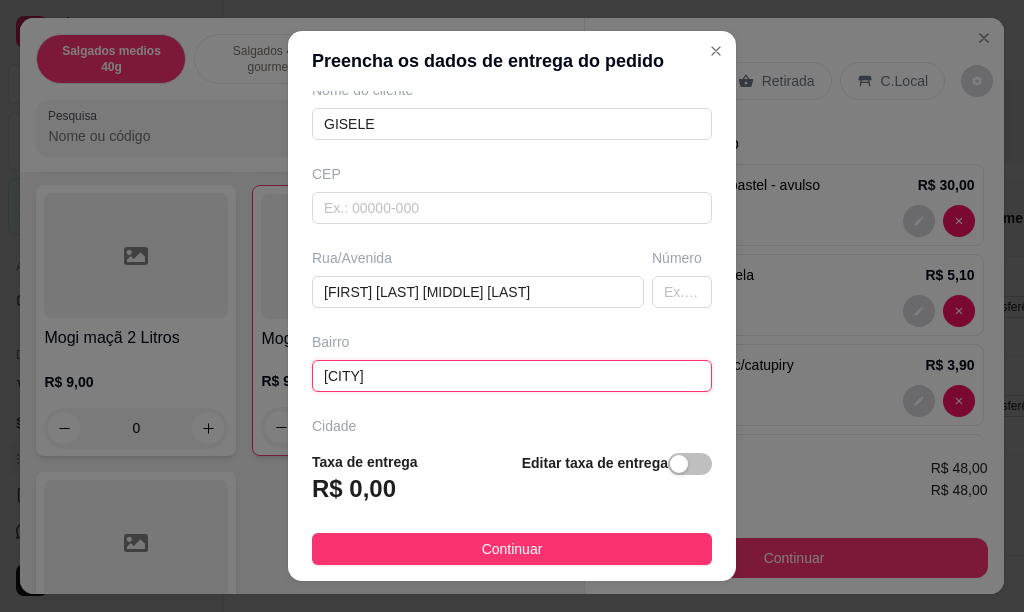 scroll, scrollTop: 329, scrollLeft: 0, axis: vertical 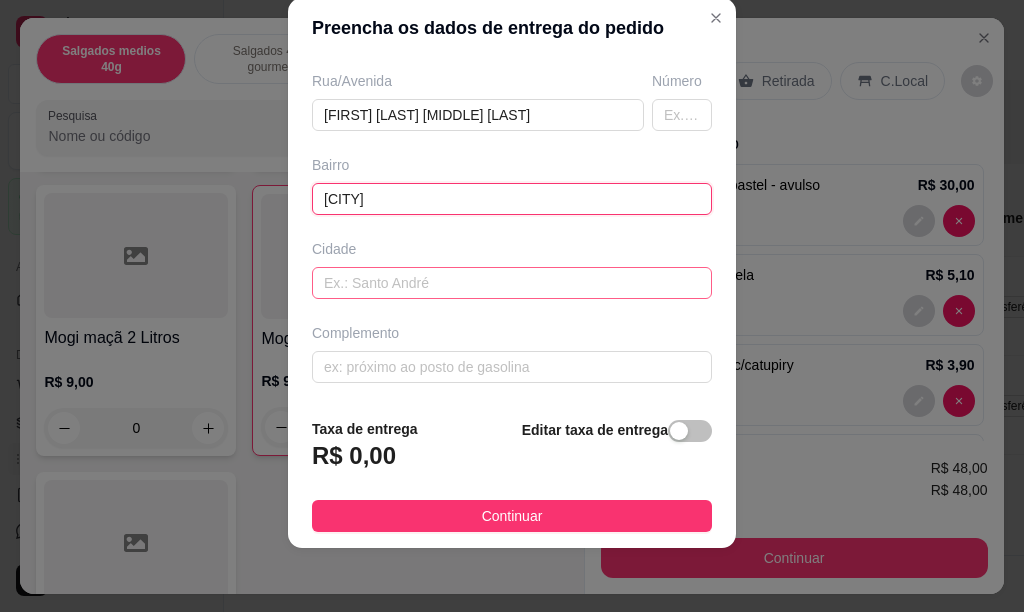 type on "[CITY]" 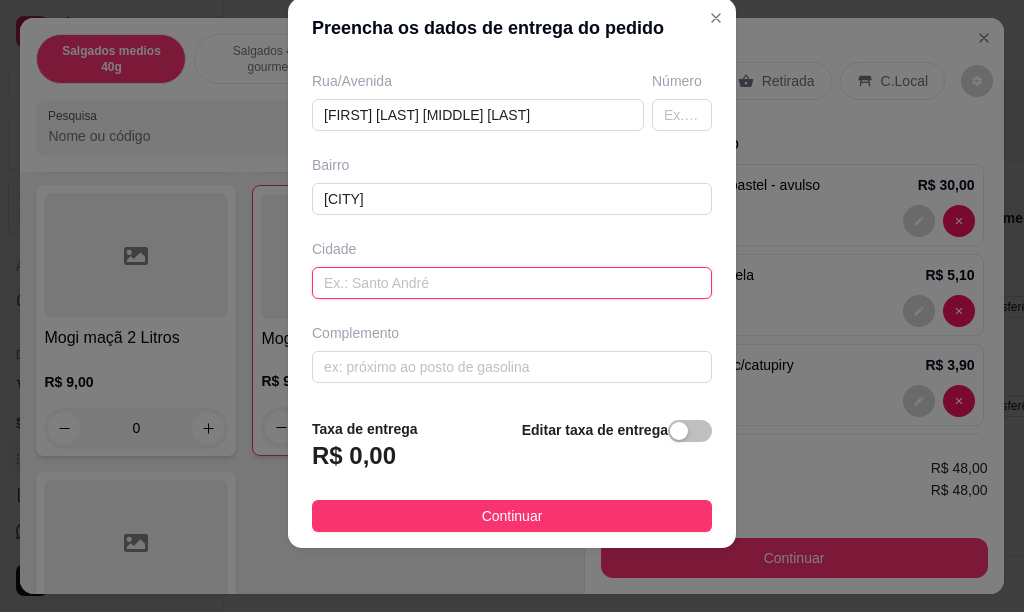 click at bounding box center [512, 283] 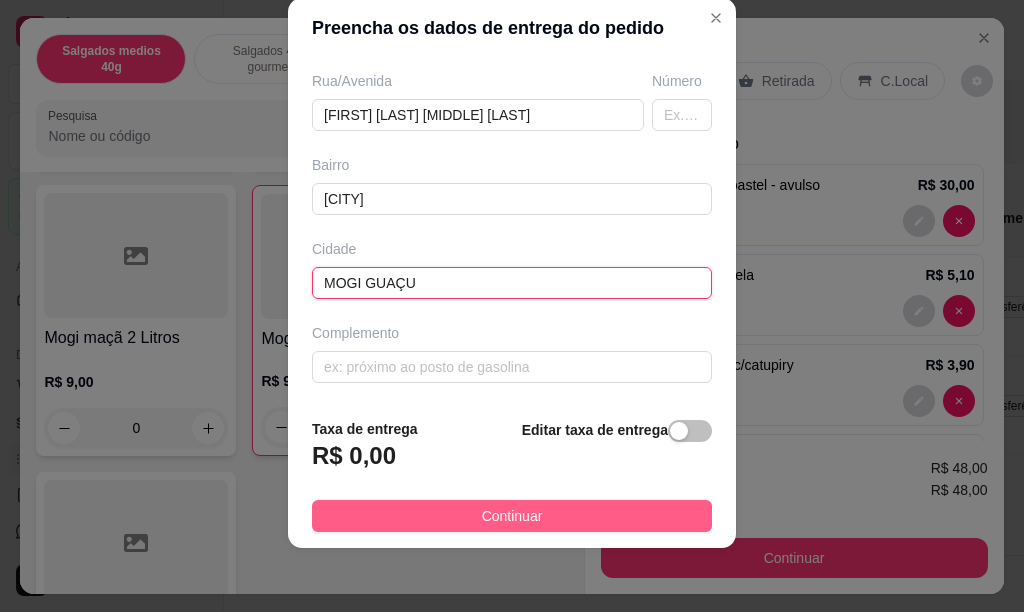 type on "MOGI GUAÇU" 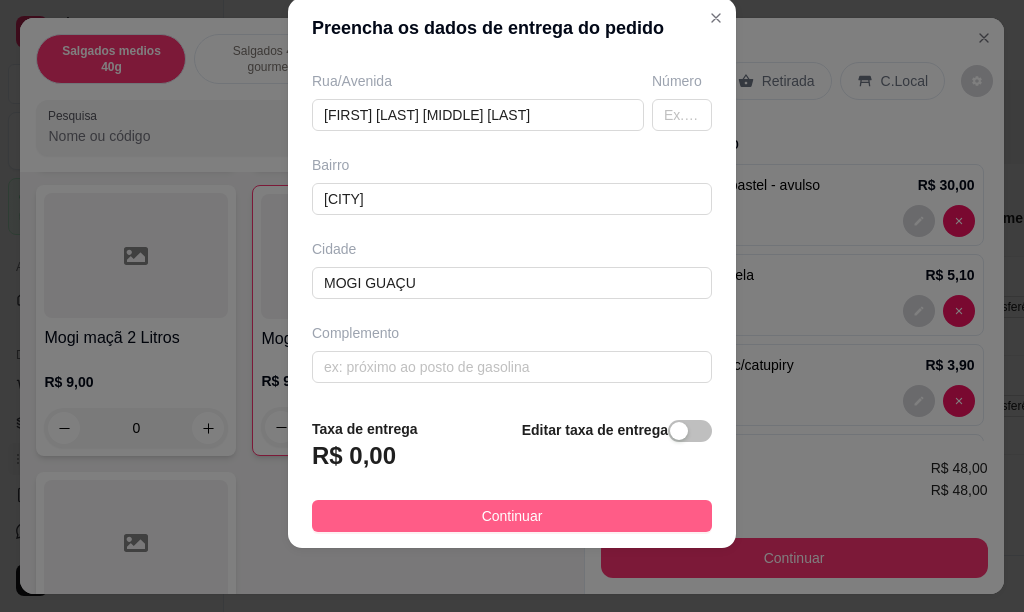 click on "Continuar" at bounding box center (512, 516) 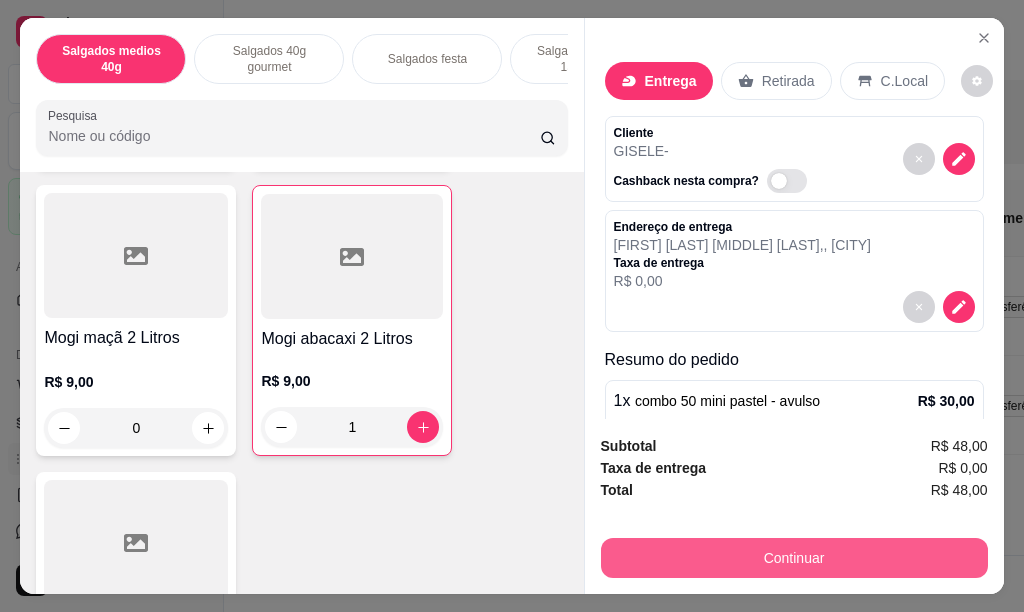 click on "Continuar" at bounding box center [794, 558] 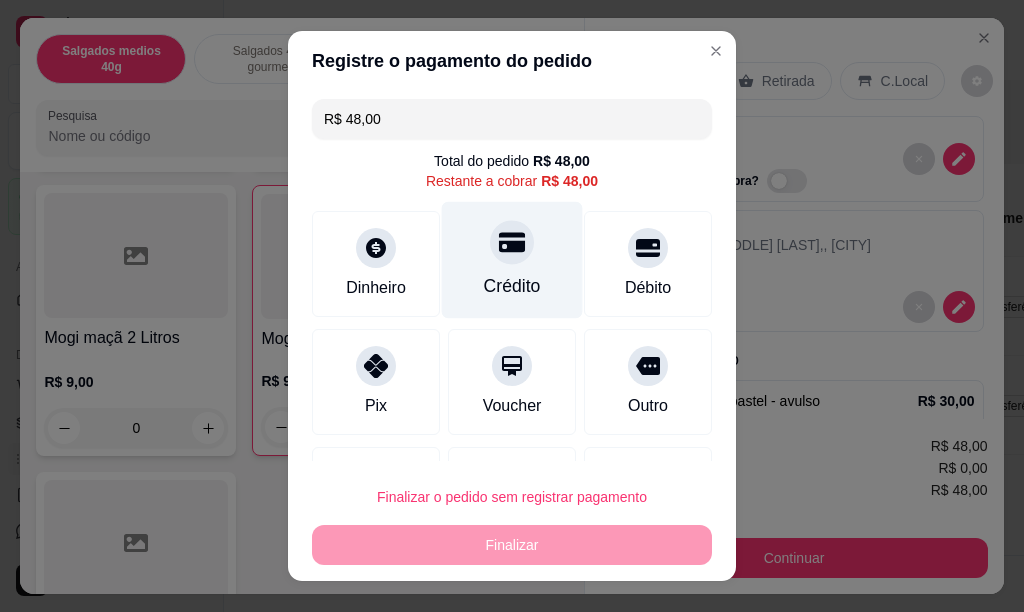 click on "Crédito" at bounding box center [512, 259] 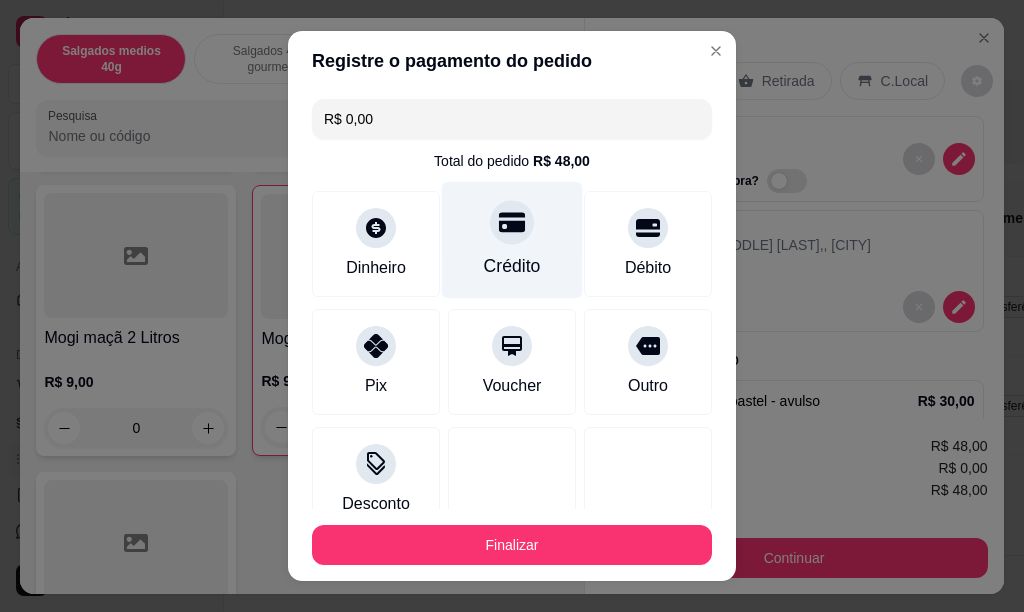type on "R$ 0,00" 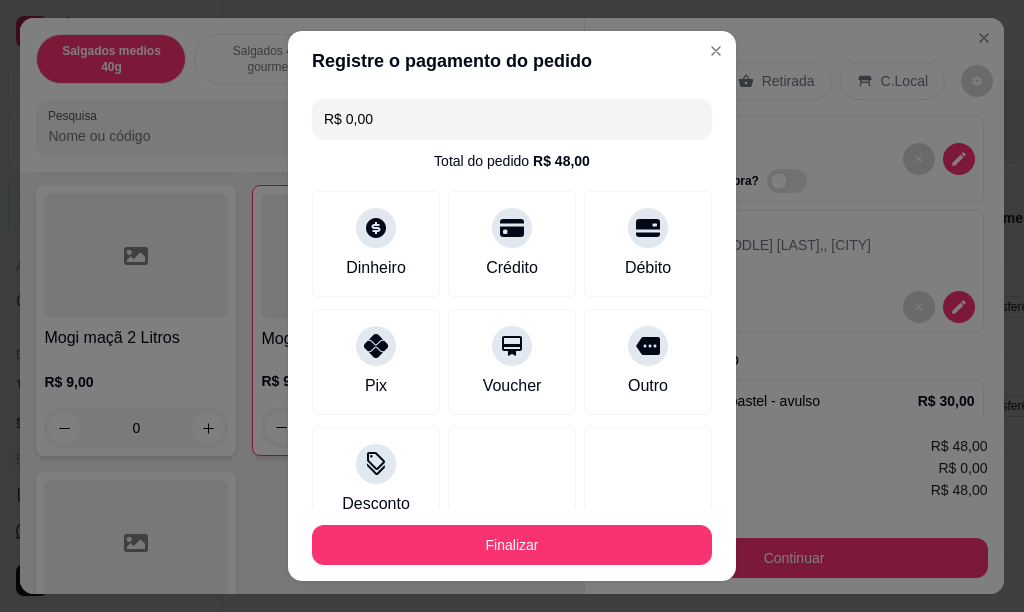 click on "Finalizar" at bounding box center [512, 545] 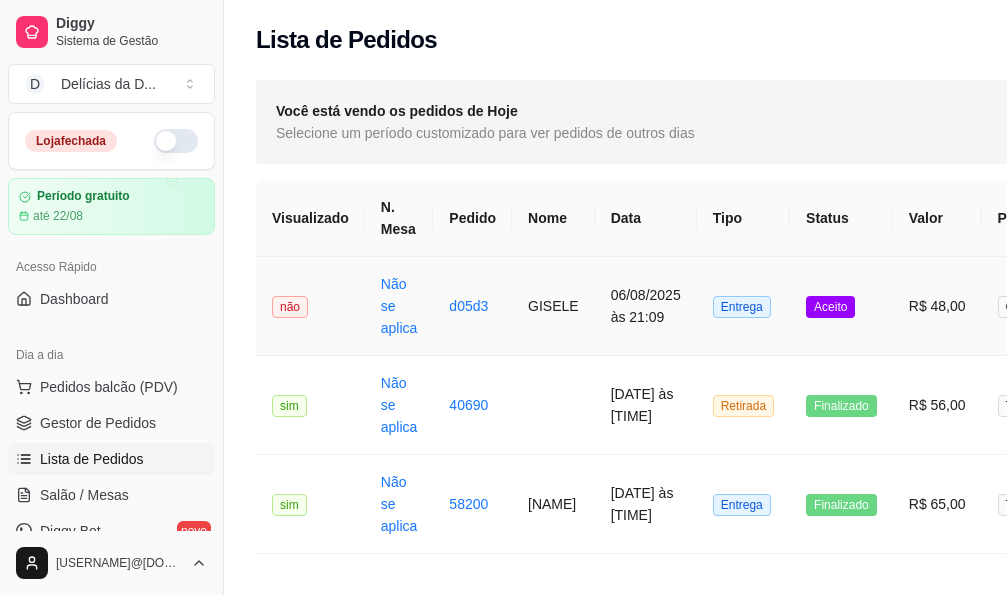 click on "GISELE" at bounding box center (553, 306) 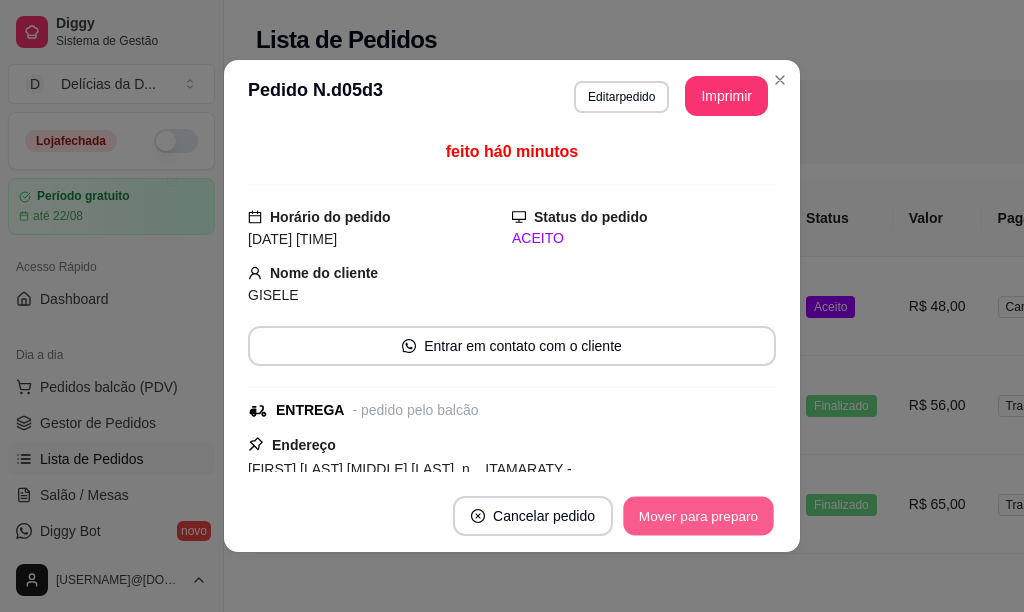 click on "Mover para preparo" at bounding box center (698, 516) 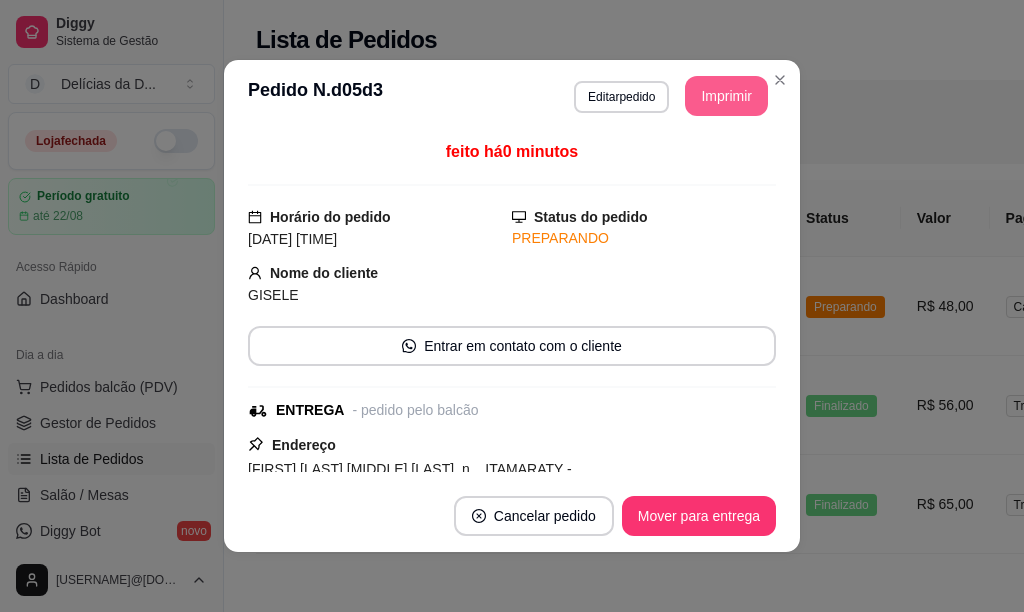 click on "Imprimir" at bounding box center [726, 96] 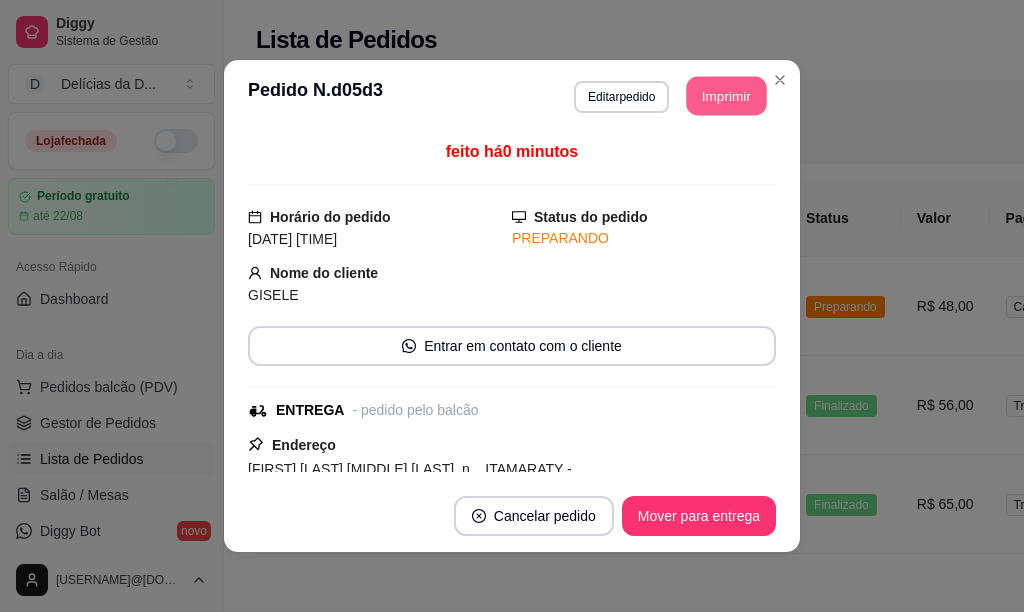 click on "Imprimir" at bounding box center (727, 96) 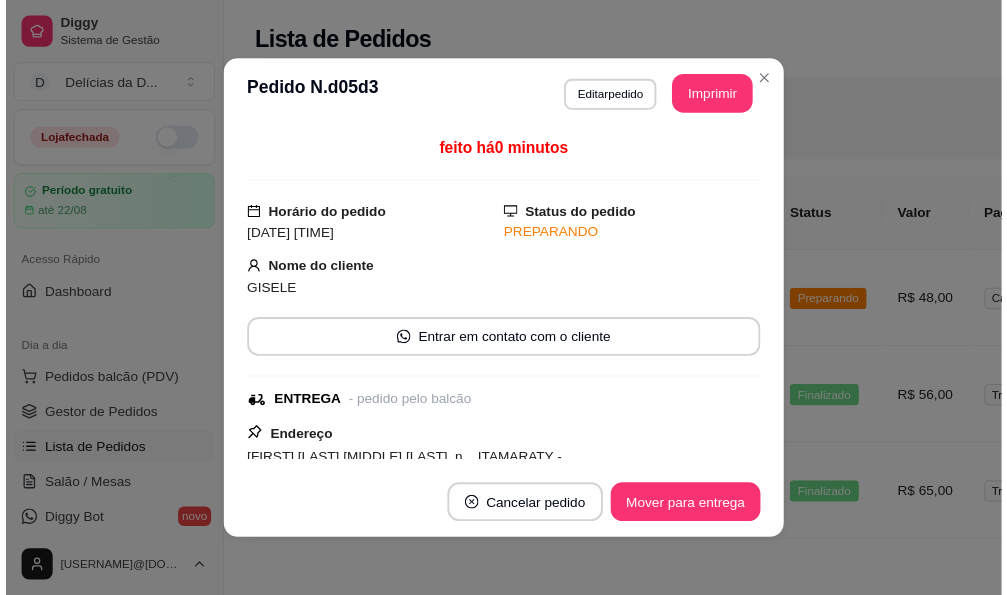 scroll, scrollTop: 0, scrollLeft: 0, axis: both 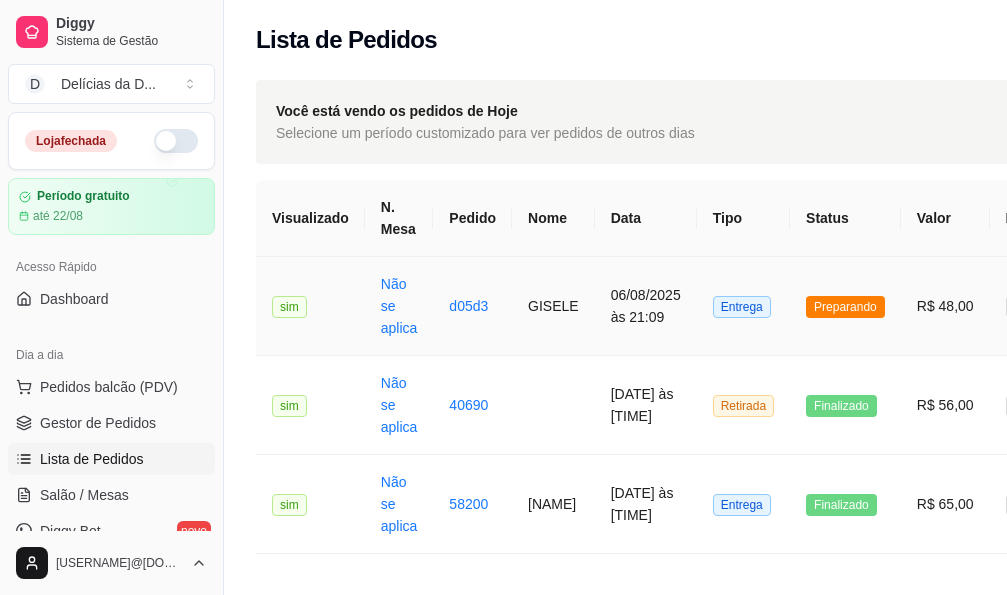 click on "GISELE" at bounding box center (553, 306) 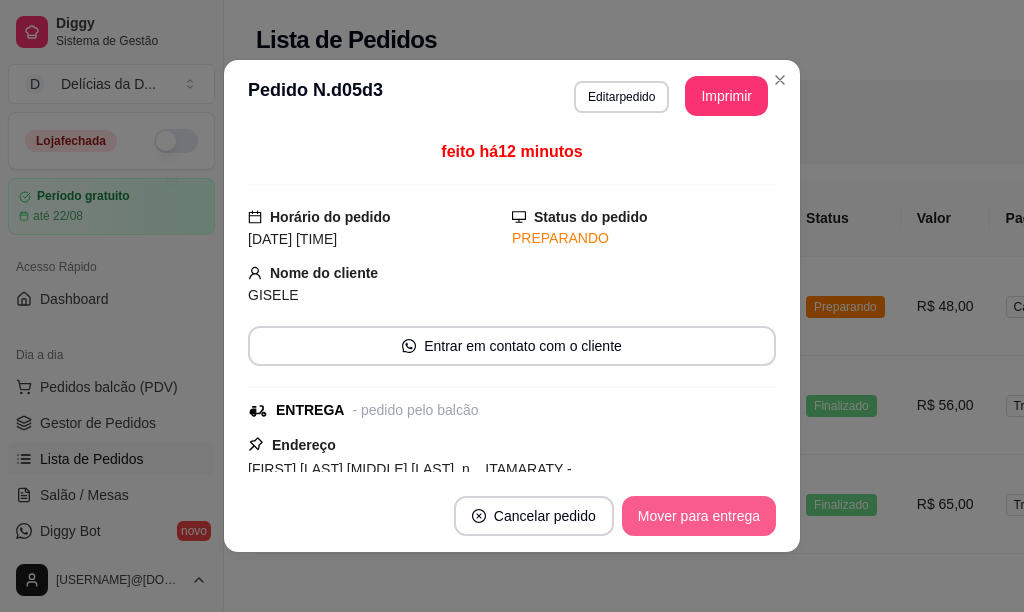 click on "Mover para entrega" at bounding box center [699, 516] 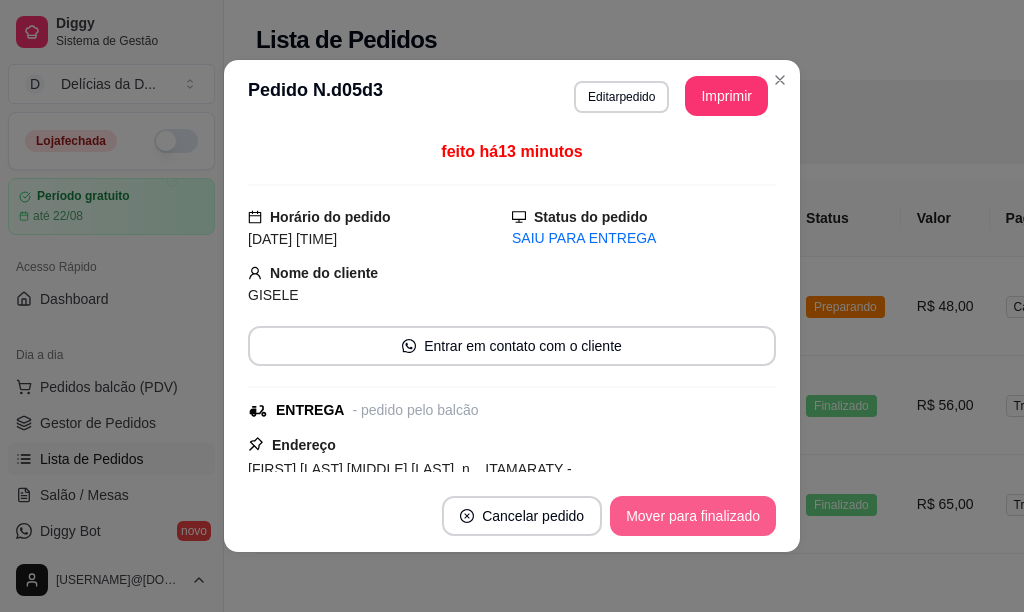 click on "Mover para finalizado" at bounding box center (693, 516) 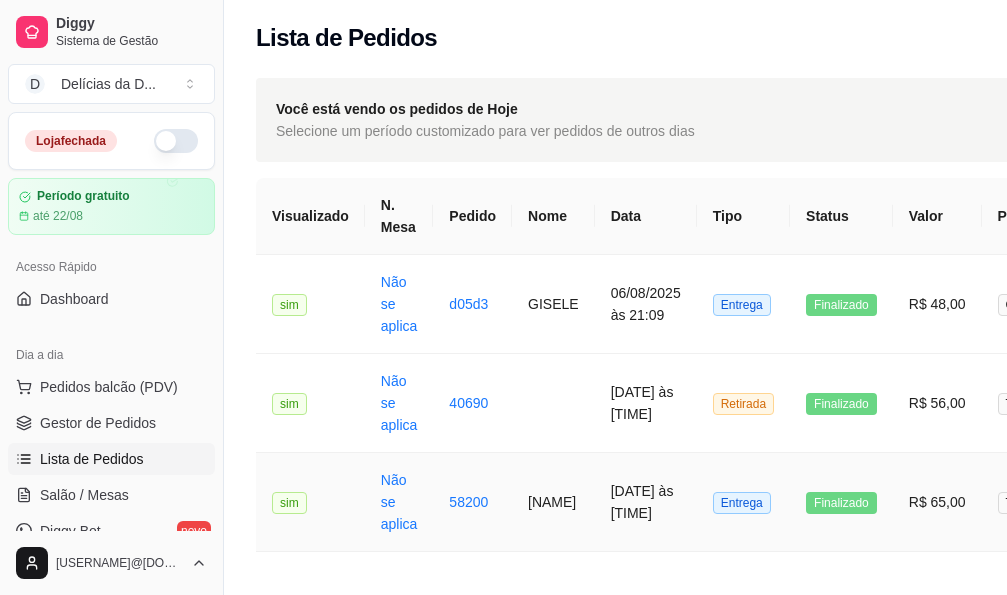 scroll, scrollTop: 0, scrollLeft: 0, axis: both 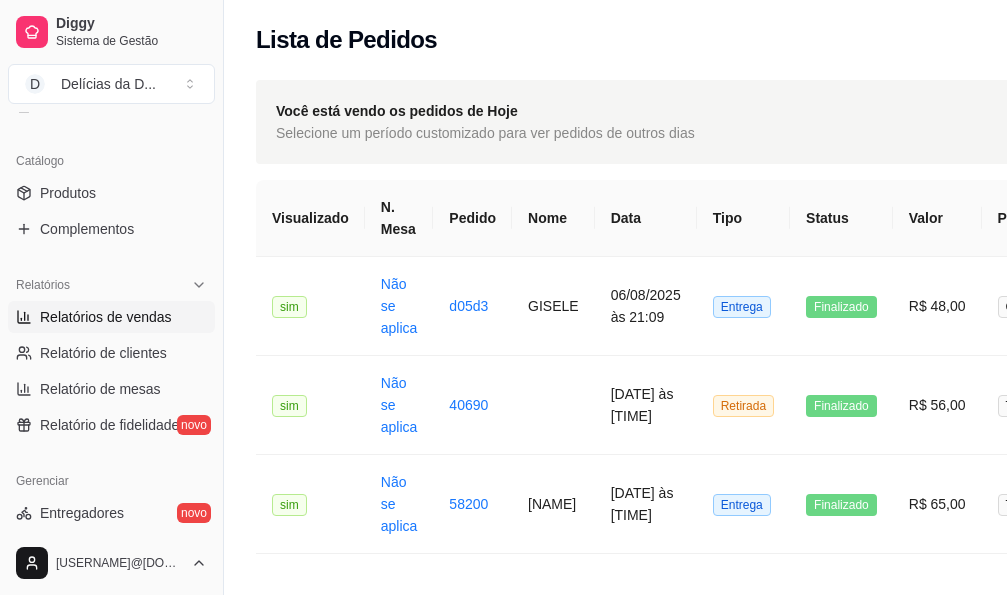 click on "Relatórios de vendas" at bounding box center [106, 317] 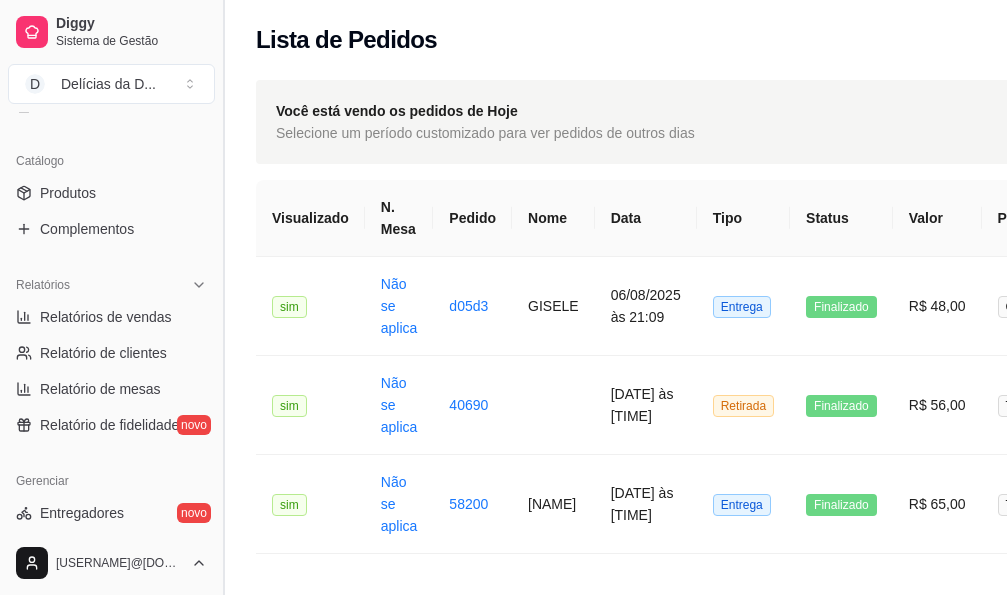 select on "ALL" 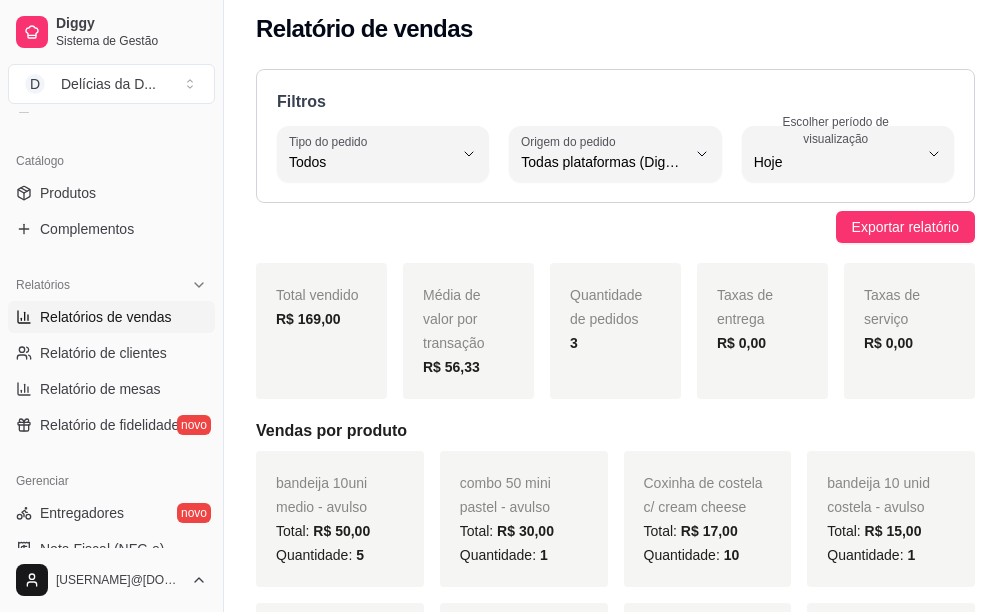 scroll, scrollTop: 0, scrollLeft: 0, axis: both 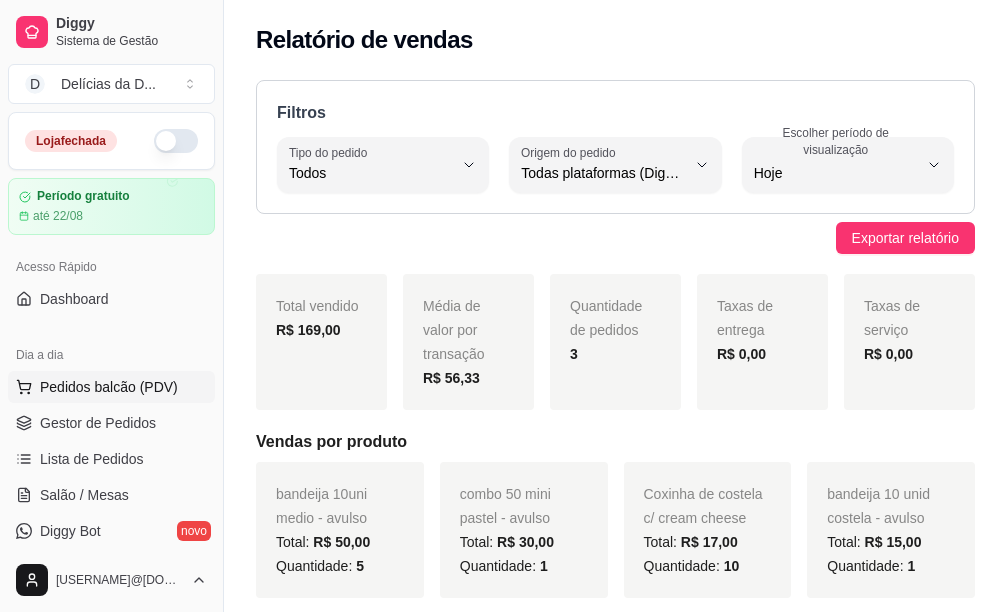 click on "Pedidos balcão (PDV)" at bounding box center [111, 387] 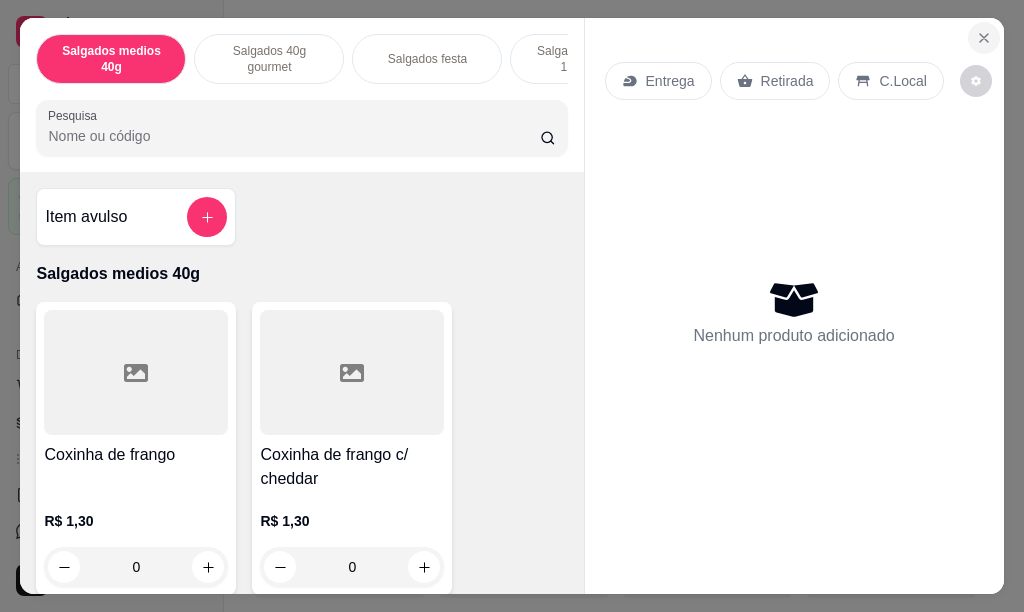 click 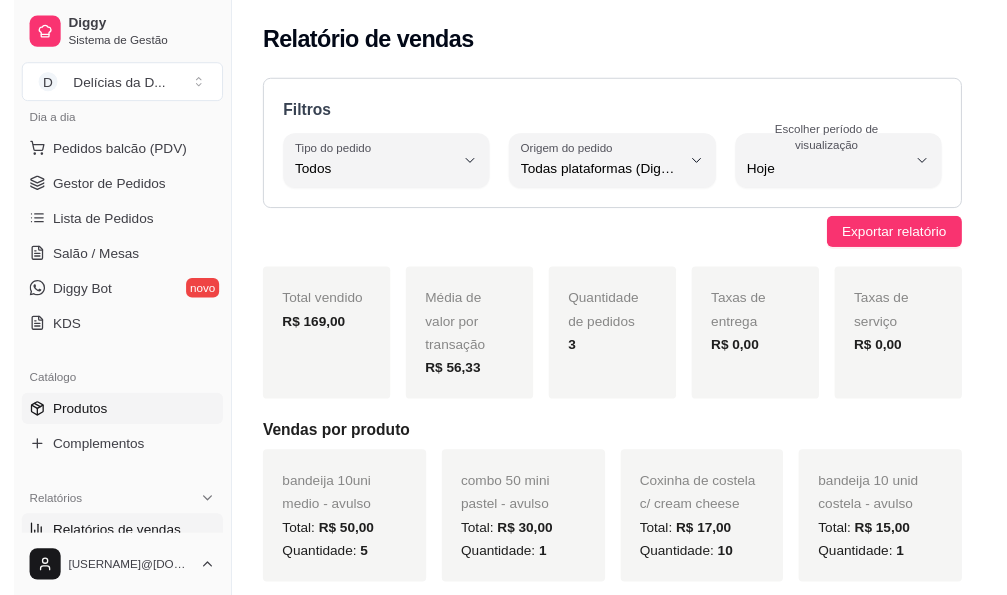 scroll, scrollTop: 200, scrollLeft: 0, axis: vertical 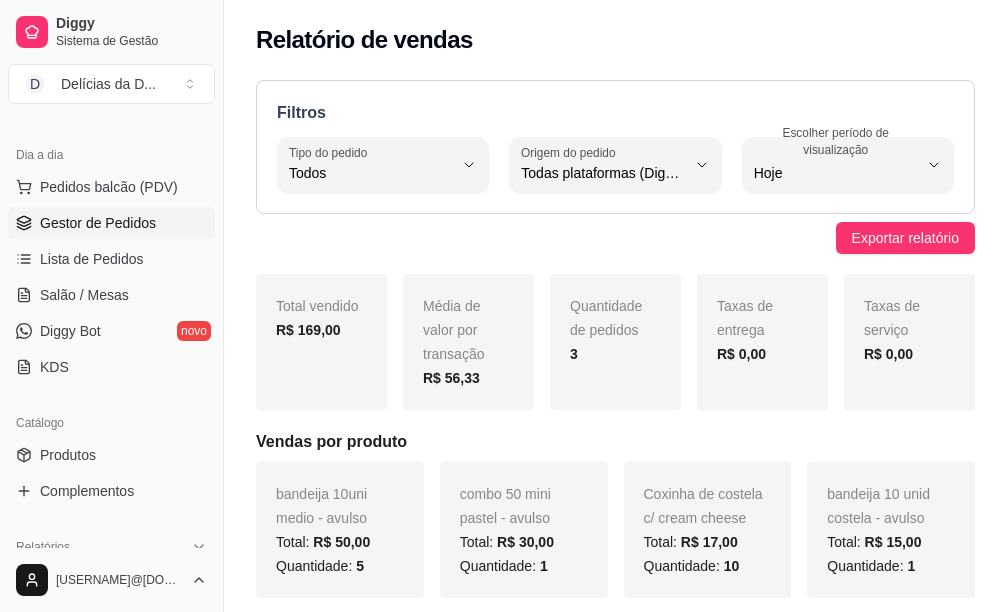 click on "Gestor de Pedidos" at bounding box center [98, 223] 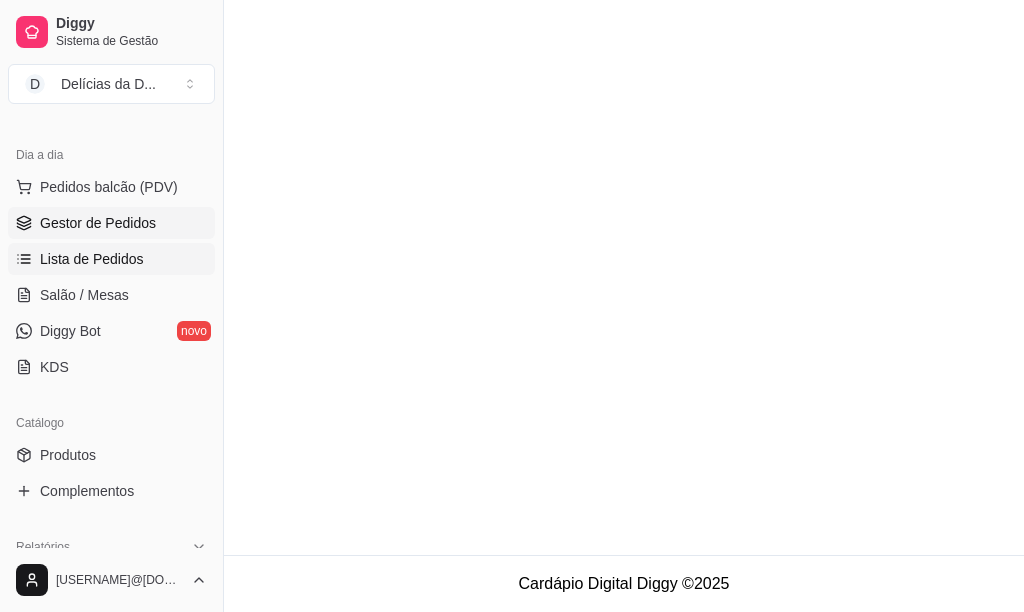 click on "Lista de Pedidos" at bounding box center (92, 259) 